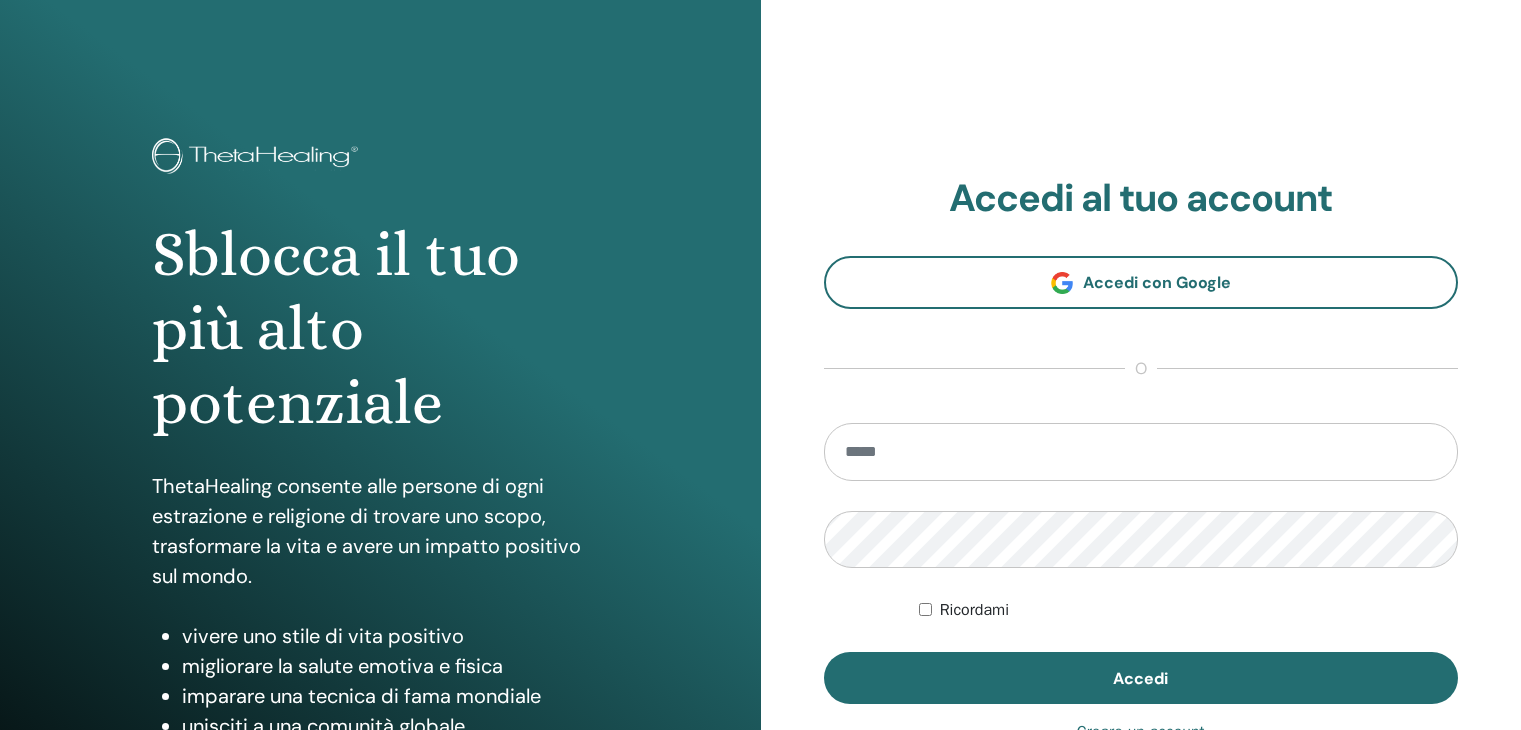 scroll, scrollTop: 0, scrollLeft: 0, axis: both 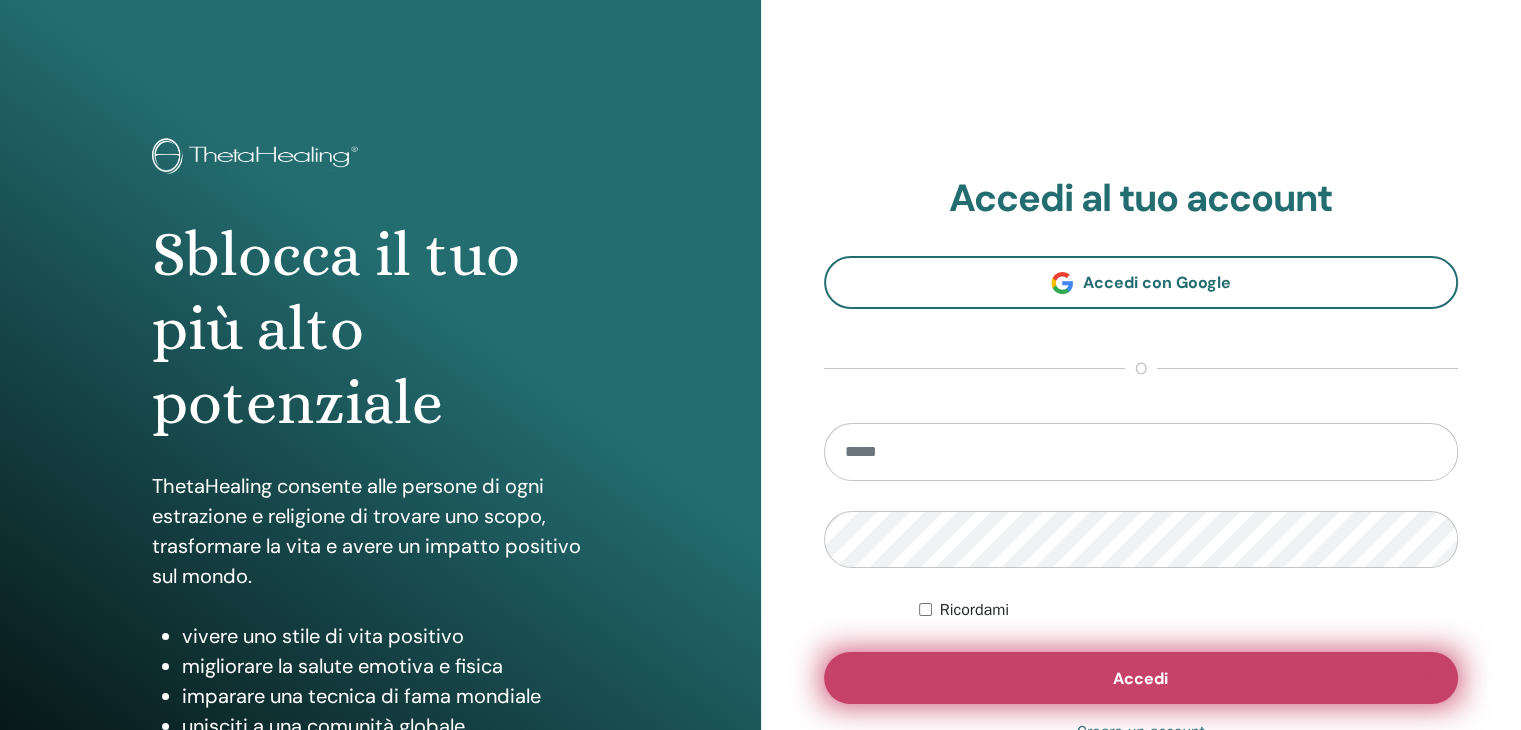 type on "**********" 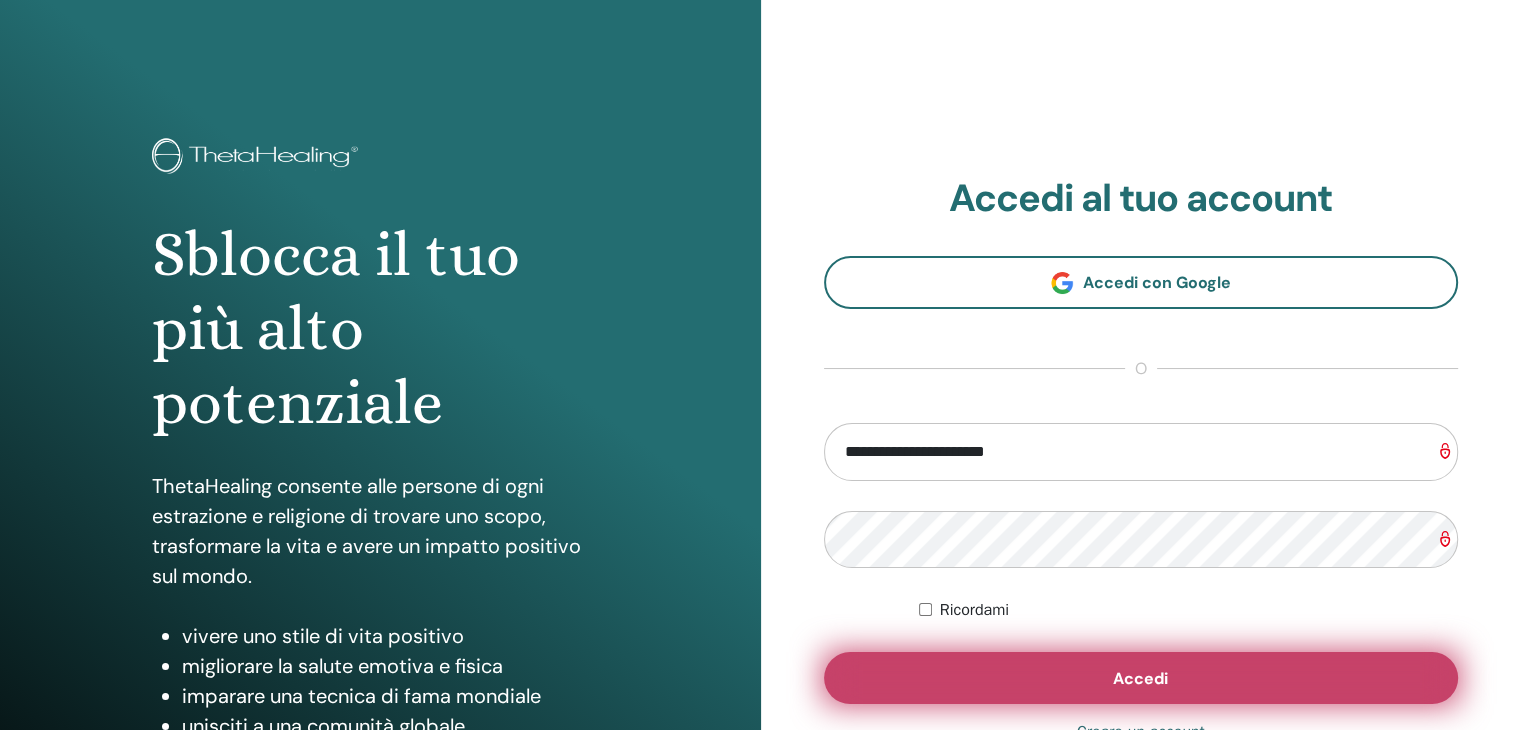click on "Accedi" at bounding box center (1141, 678) 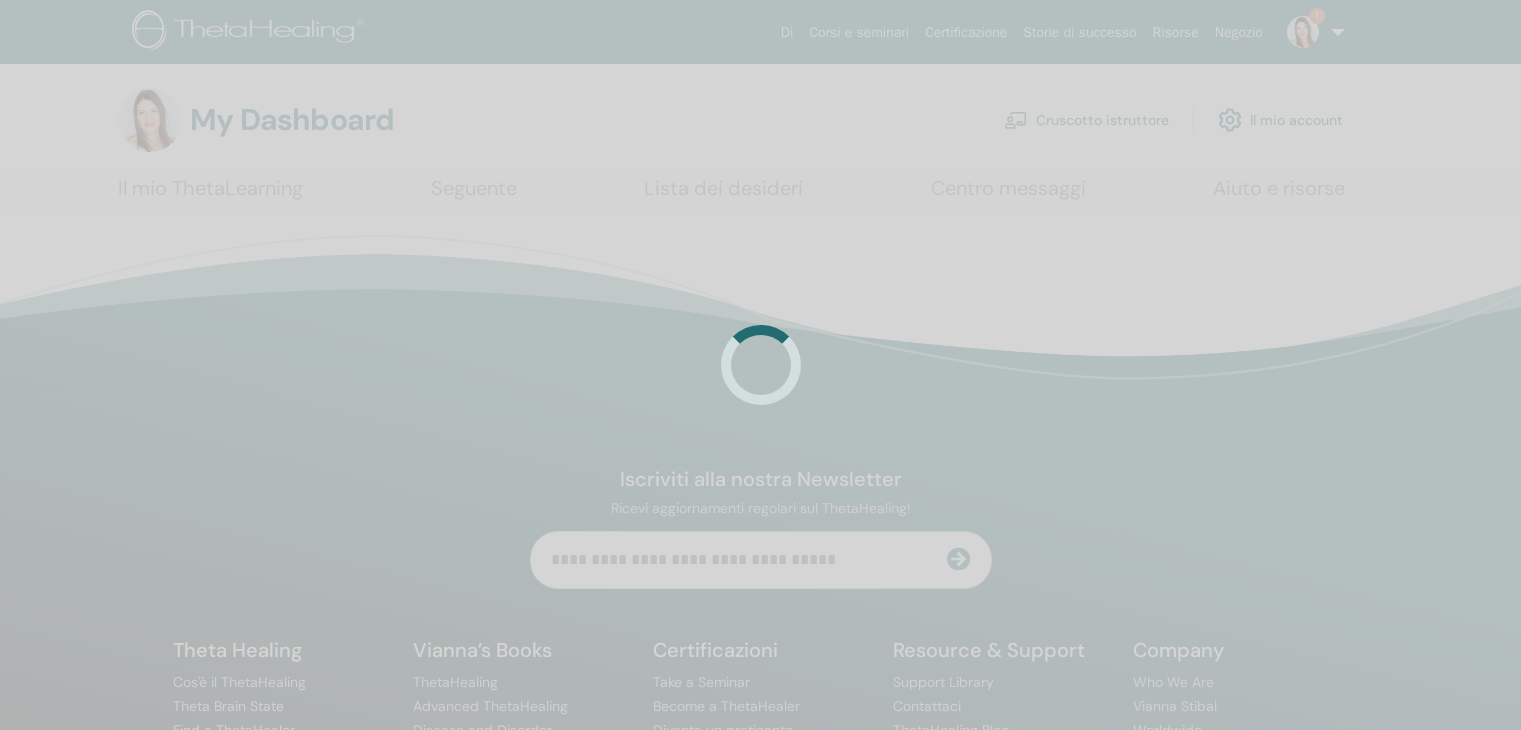 scroll, scrollTop: 0, scrollLeft: 0, axis: both 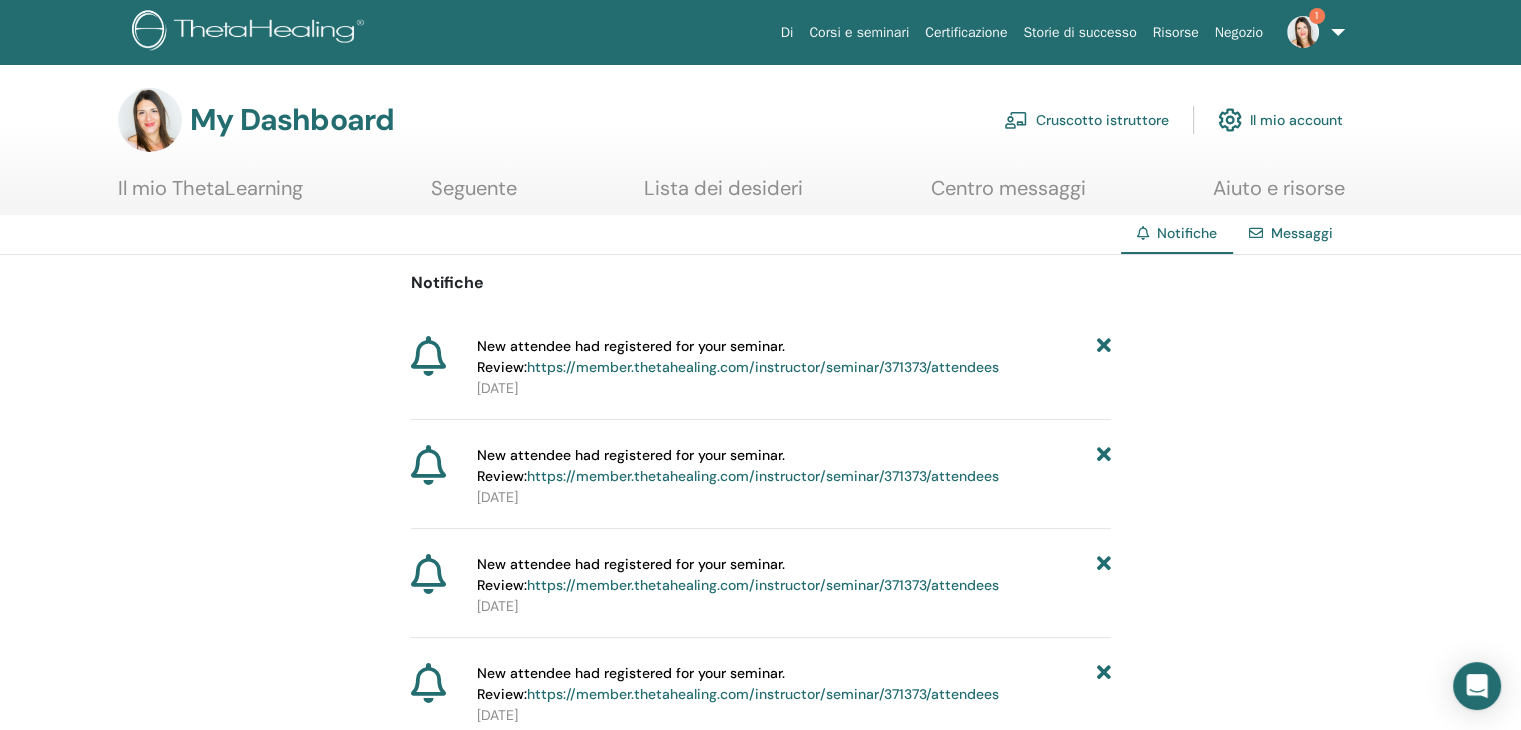 click on "Cruscotto istruttore" at bounding box center (1086, 120) 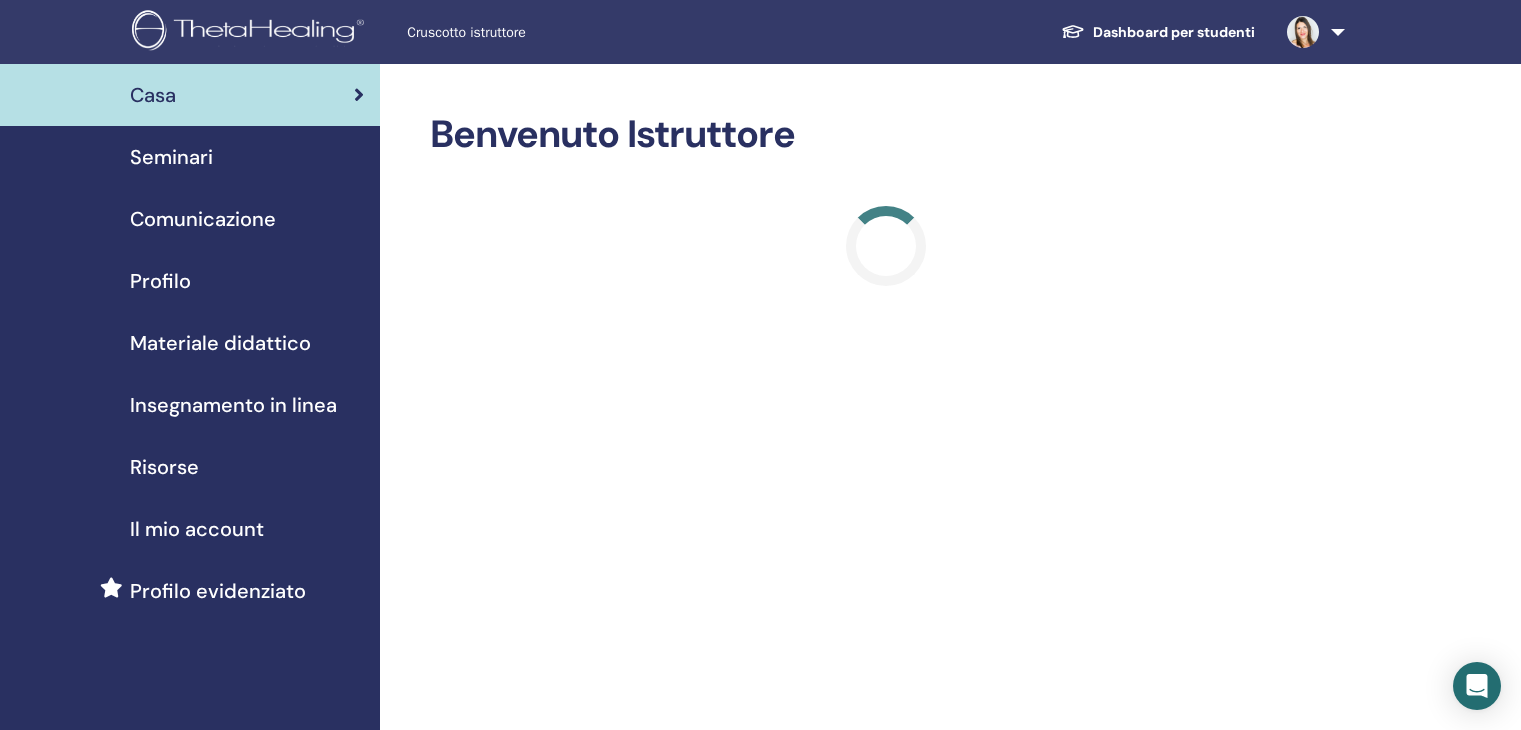 scroll, scrollTop: 0, scrollLeft: 0, axis: both 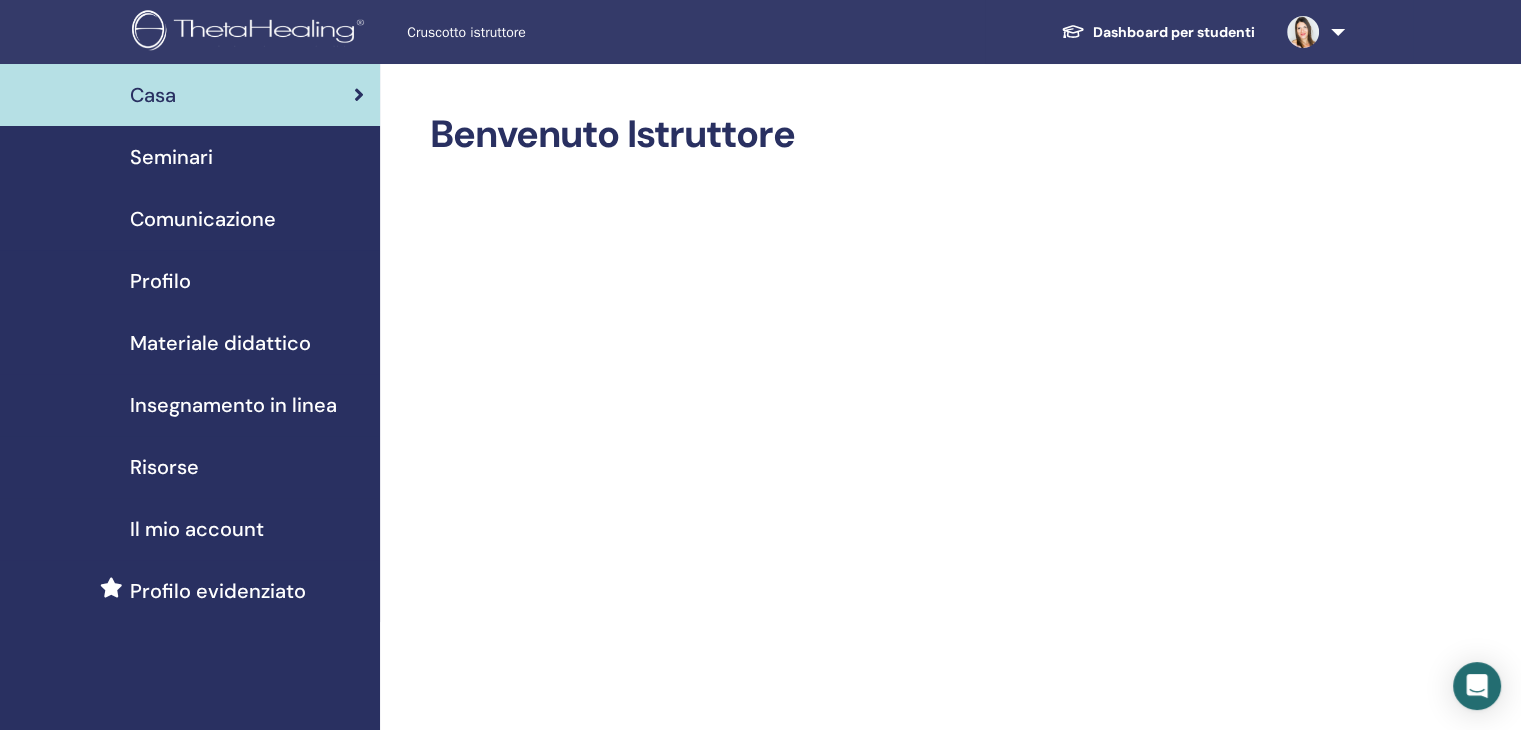 click on "Seminari" at bounding box center (171, 157) 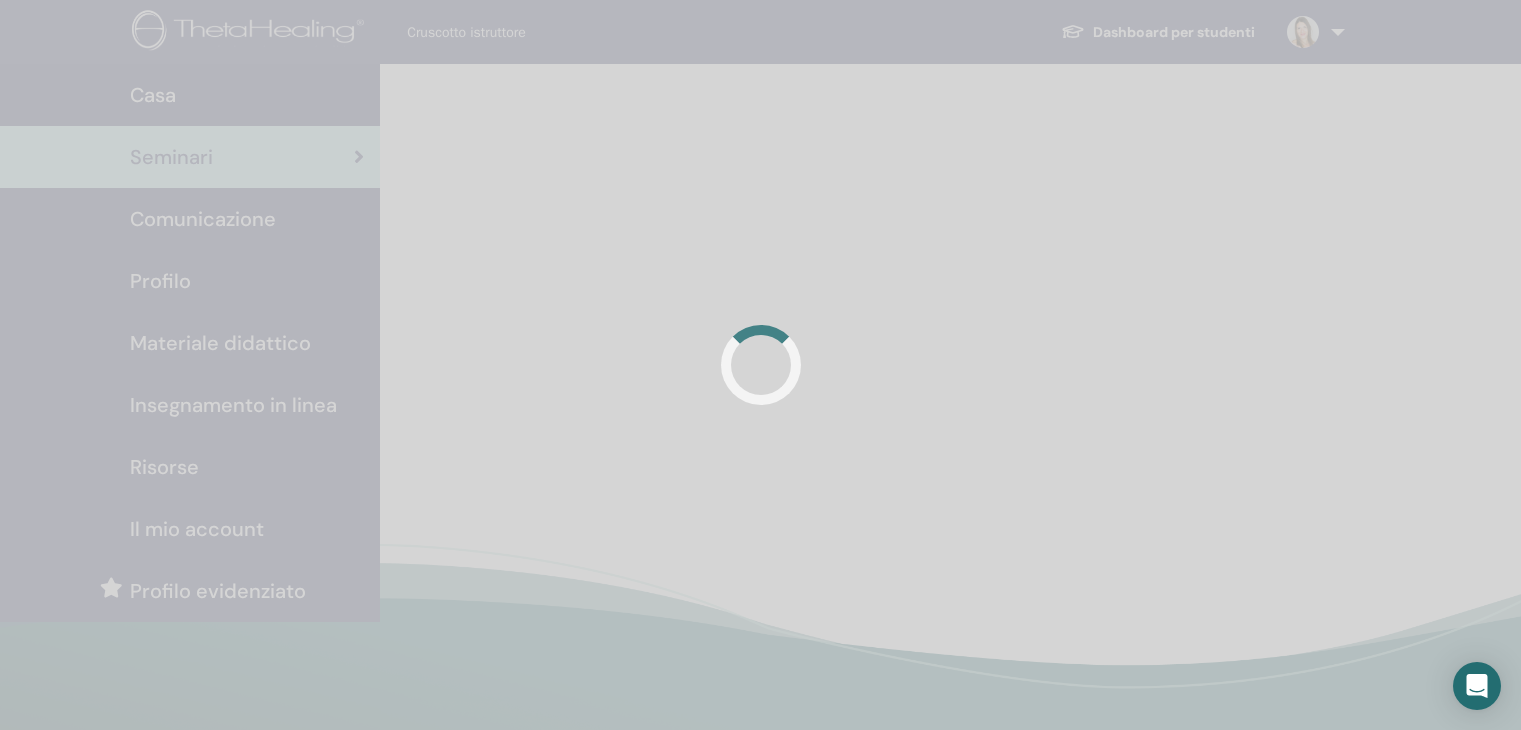 scroll, scrollTop: 0, scrollLeft: 0, axis: both 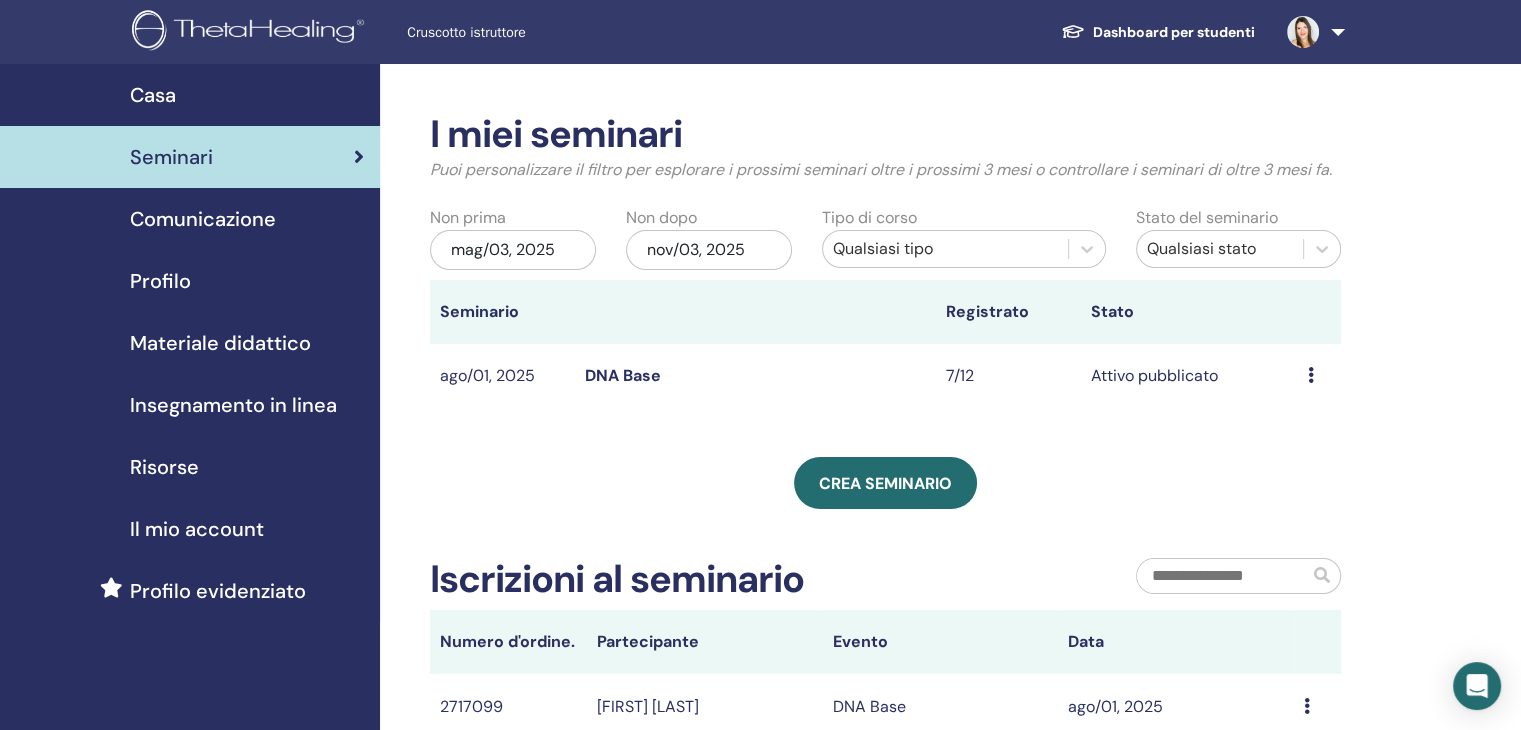 click at bounding box center (1311, 375) 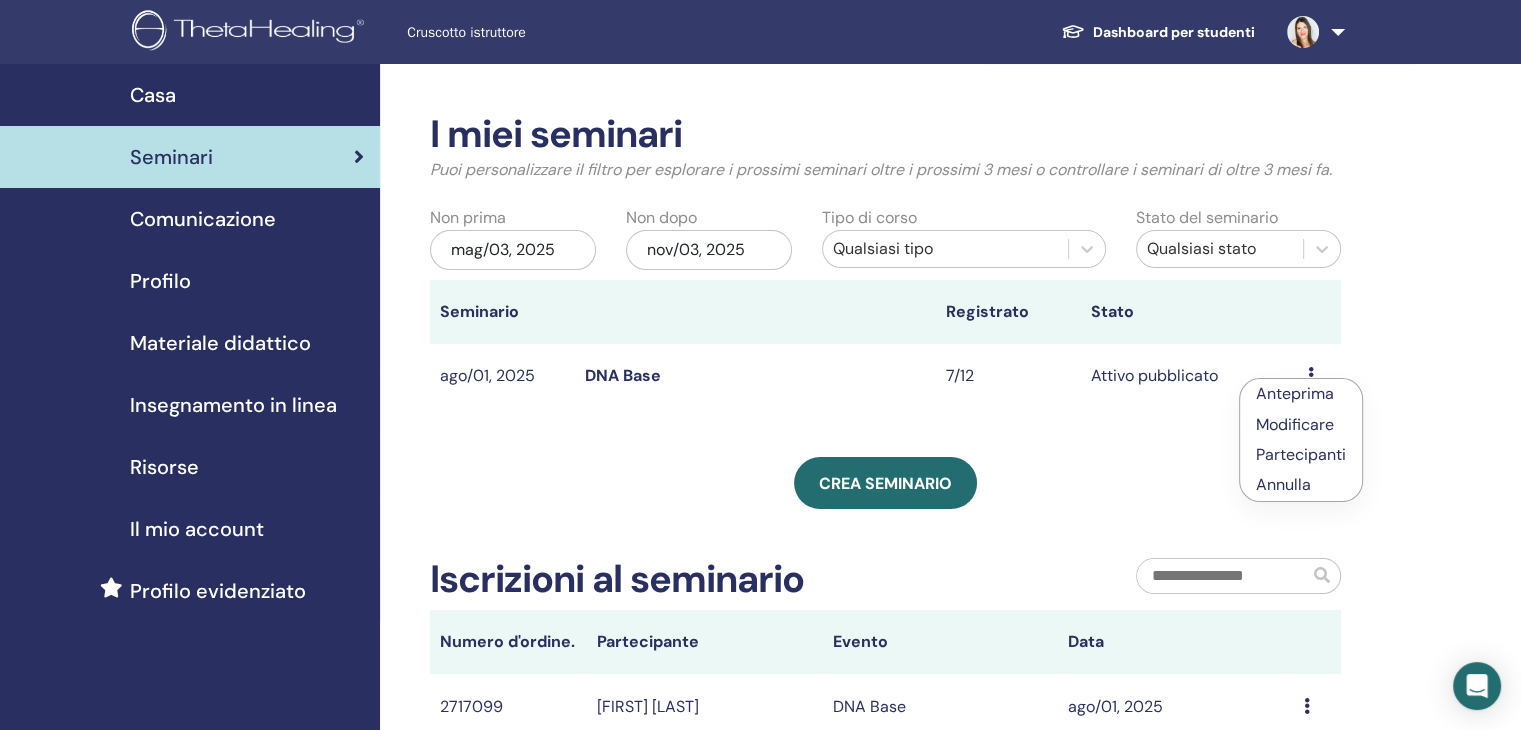 click on "Partecipanti" at bounding box center (1301, 454) 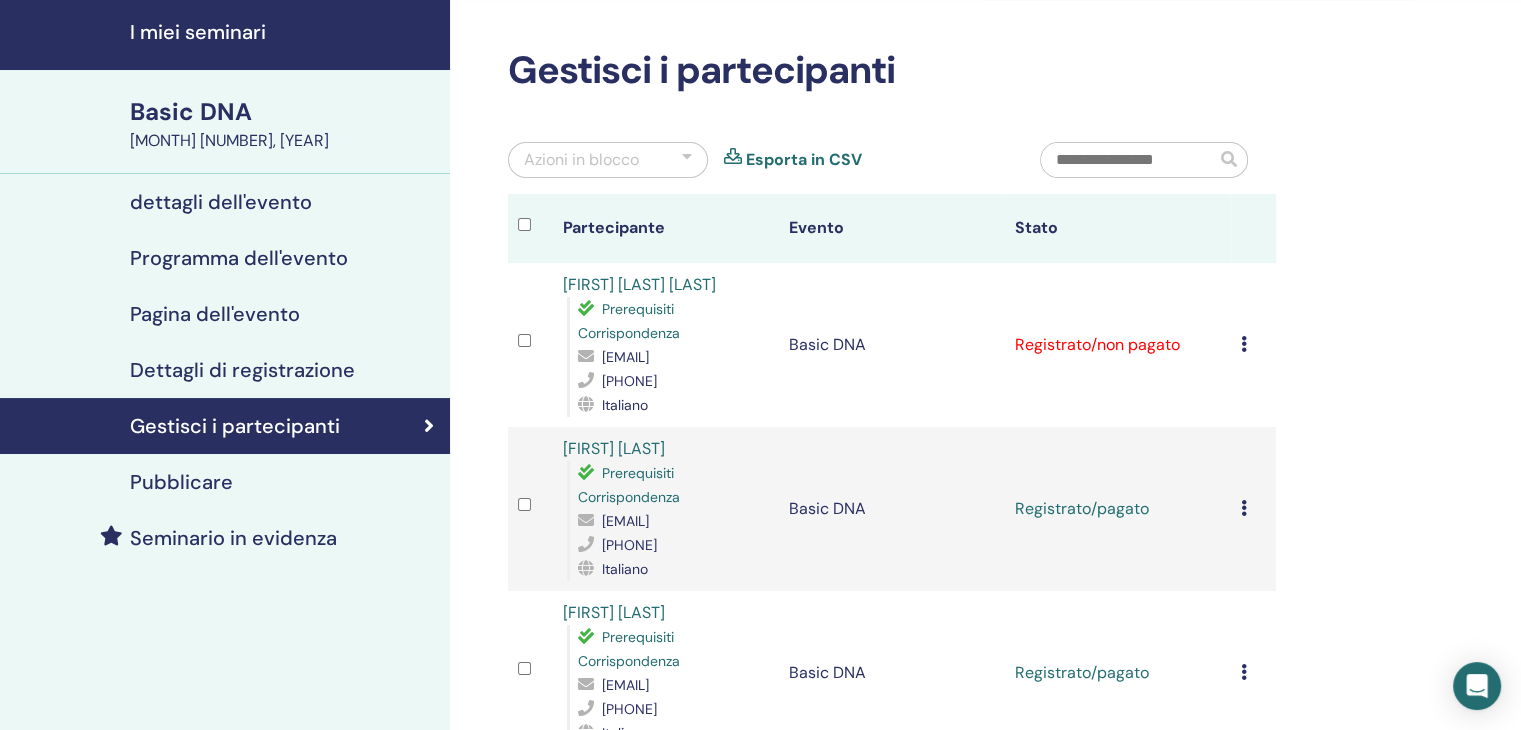 scroll, scrollTop: 100, scrollLeft: 0, axis: vertical 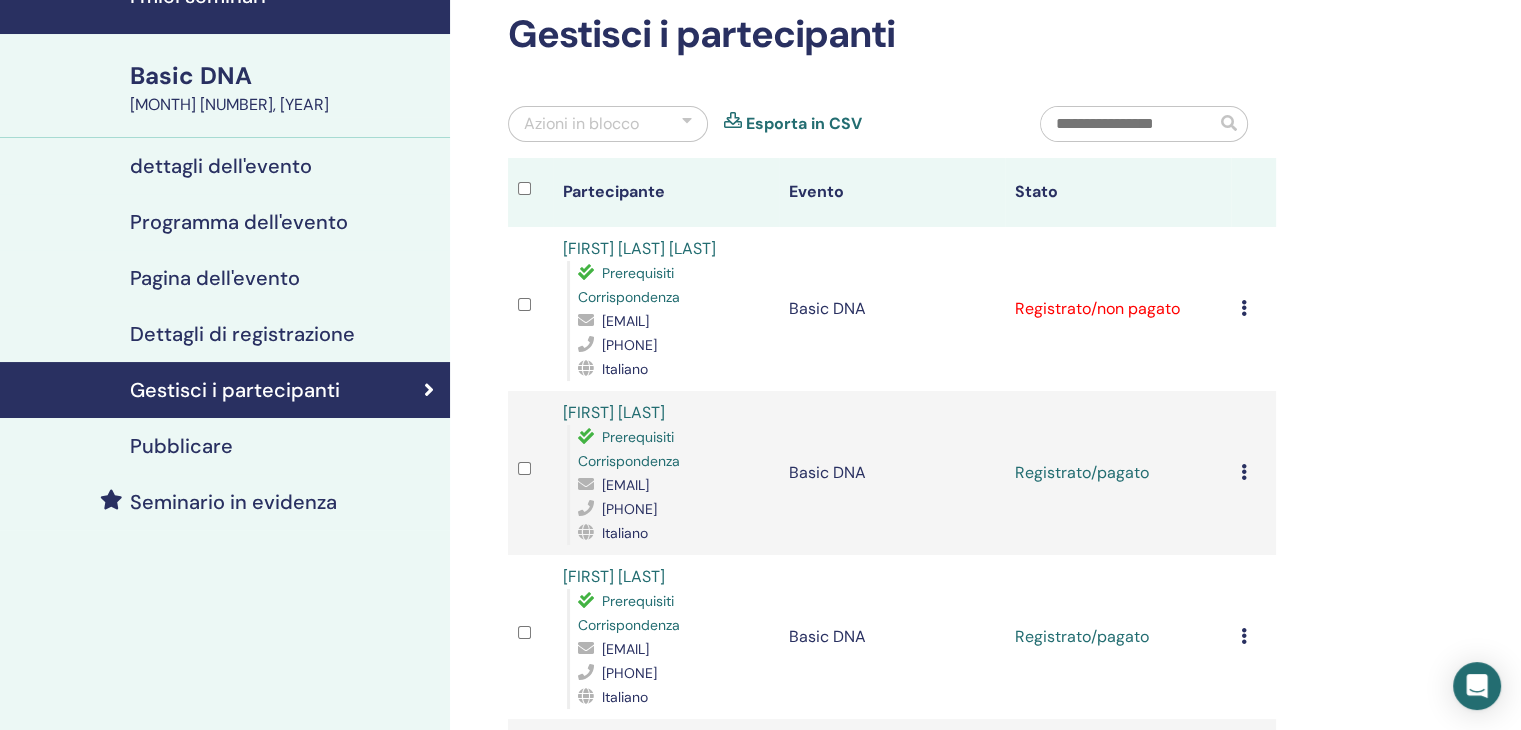 click on "Annulla registrazione Non autocertificare Contrassegna come pagato Contrassegna come non pagato Segna come assente Completare e certificare Scarica Certificato" at bounding box center (1253, 309) 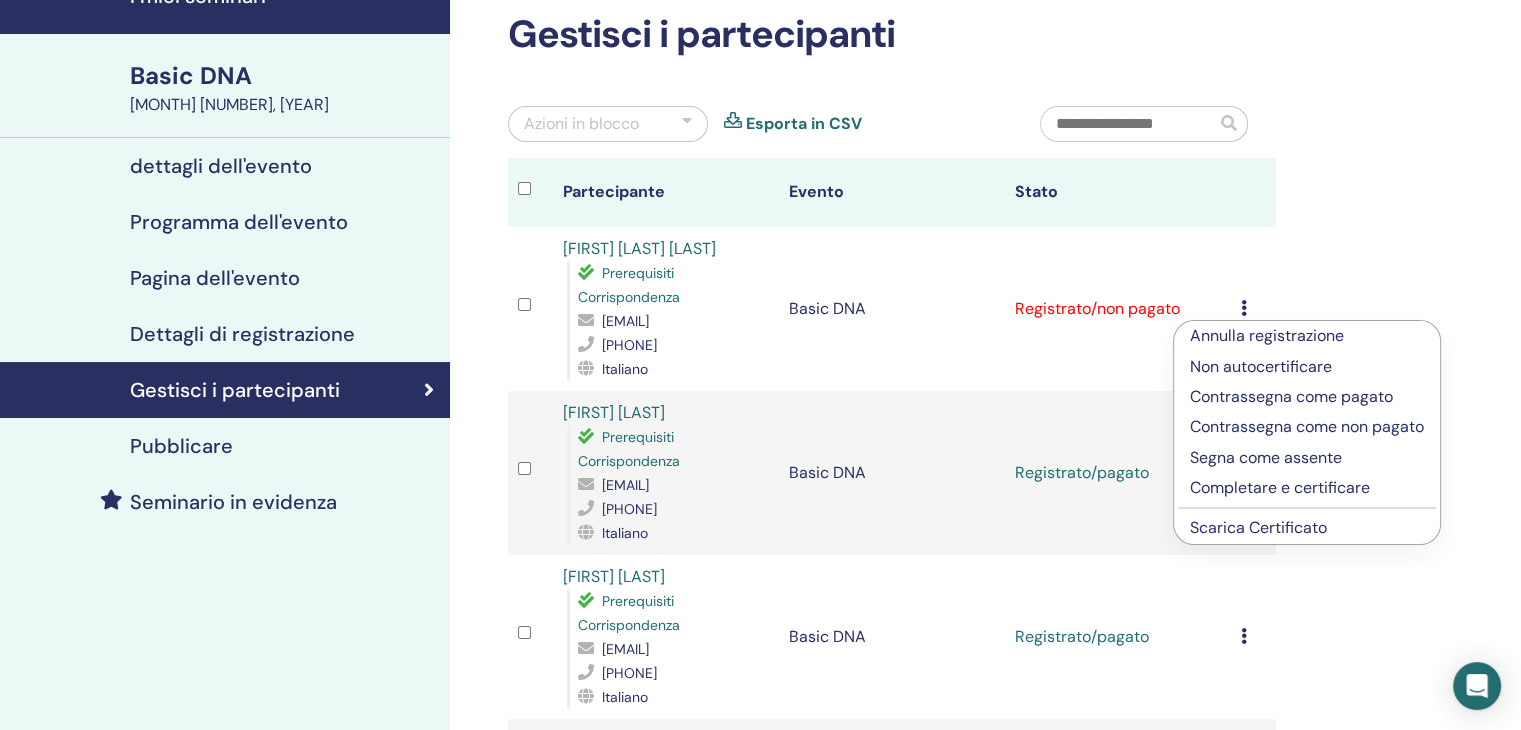 click on "Contrassegna come pagato" at bounding box center (1307, 397) 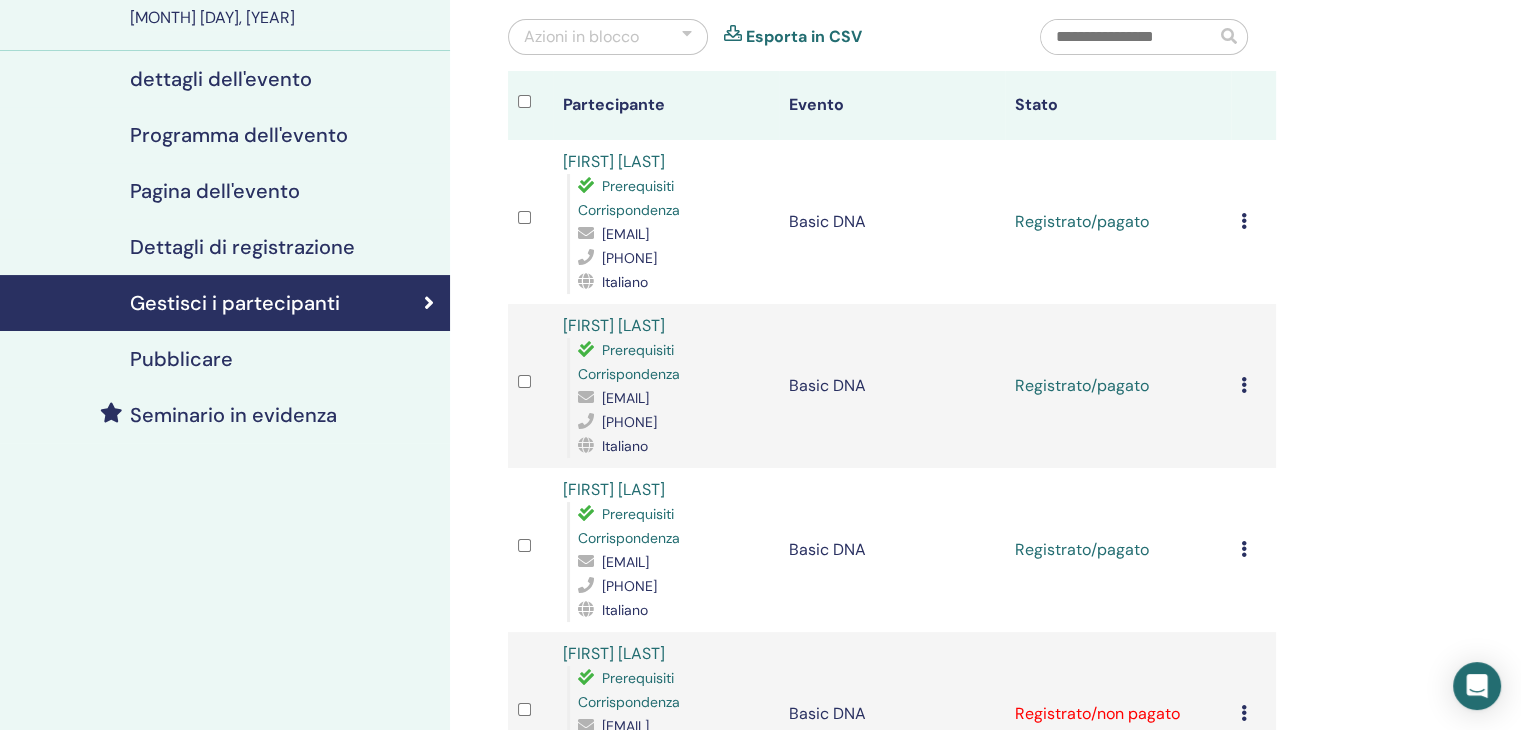 scroll, scrollTop: 200, scrollLeft: 0, axis: vertical 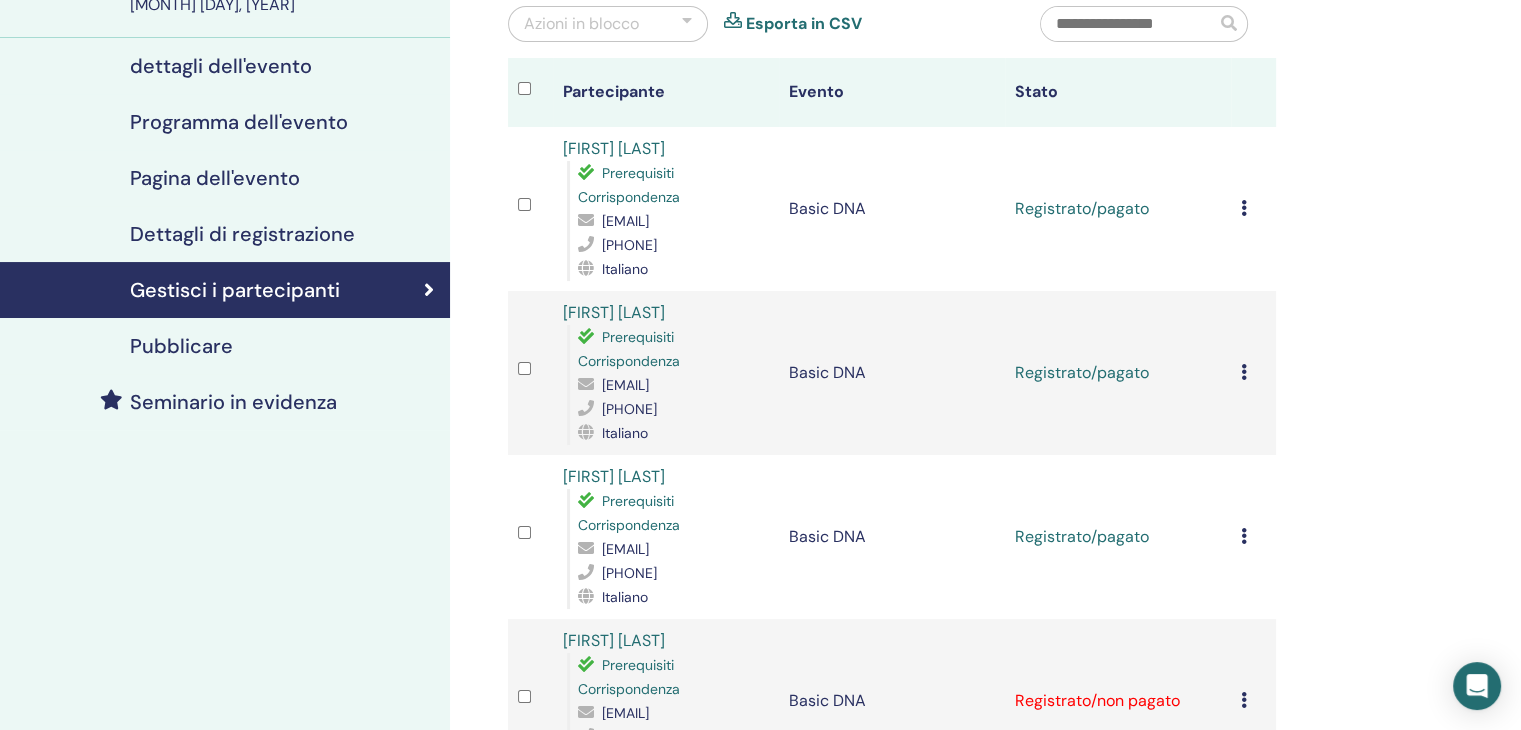 click at bounding box center (1244, 208) 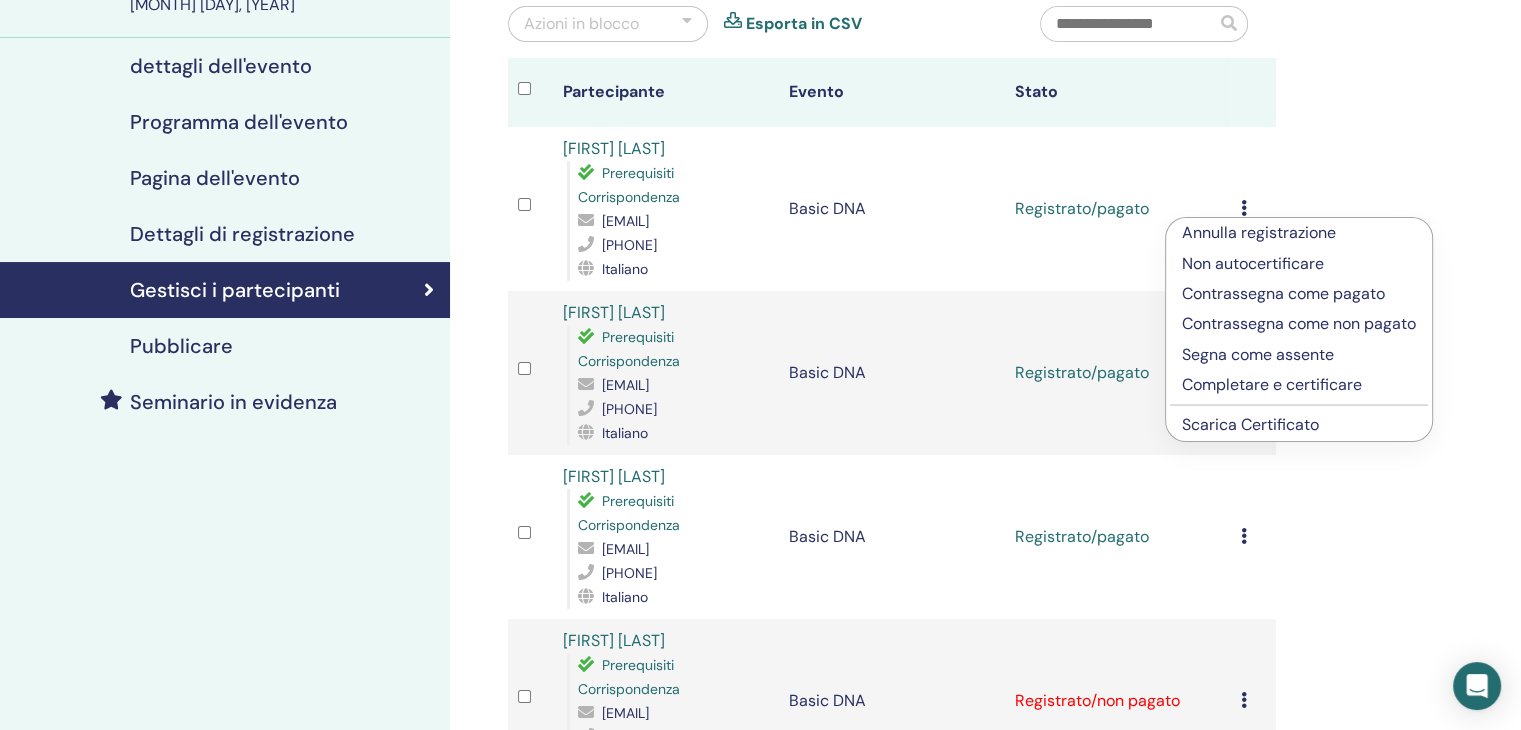 click on "Completare e certificare" at bounding box center [1299, 385] 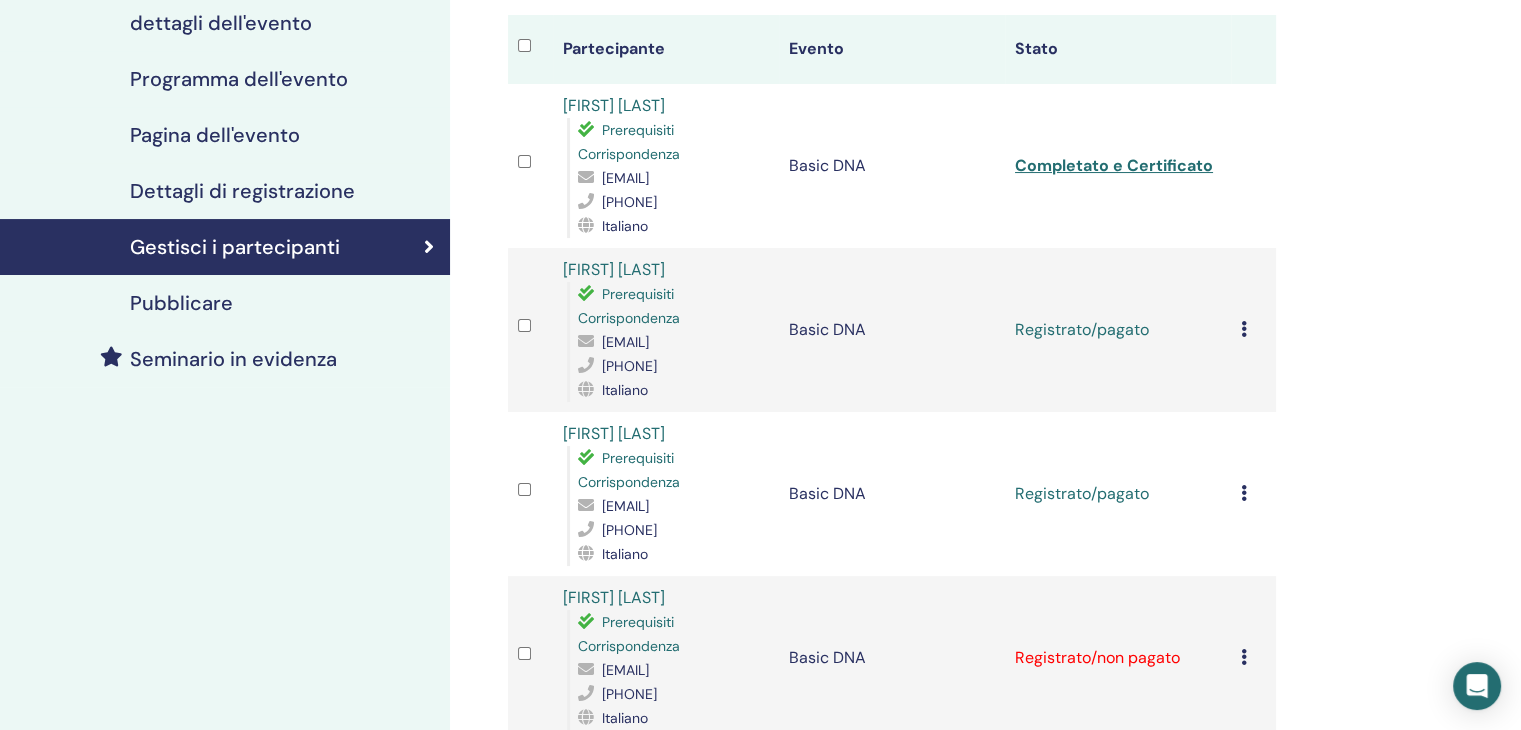 scroll, scrollTop: 300, scrollLeft: 0, axis: vertical 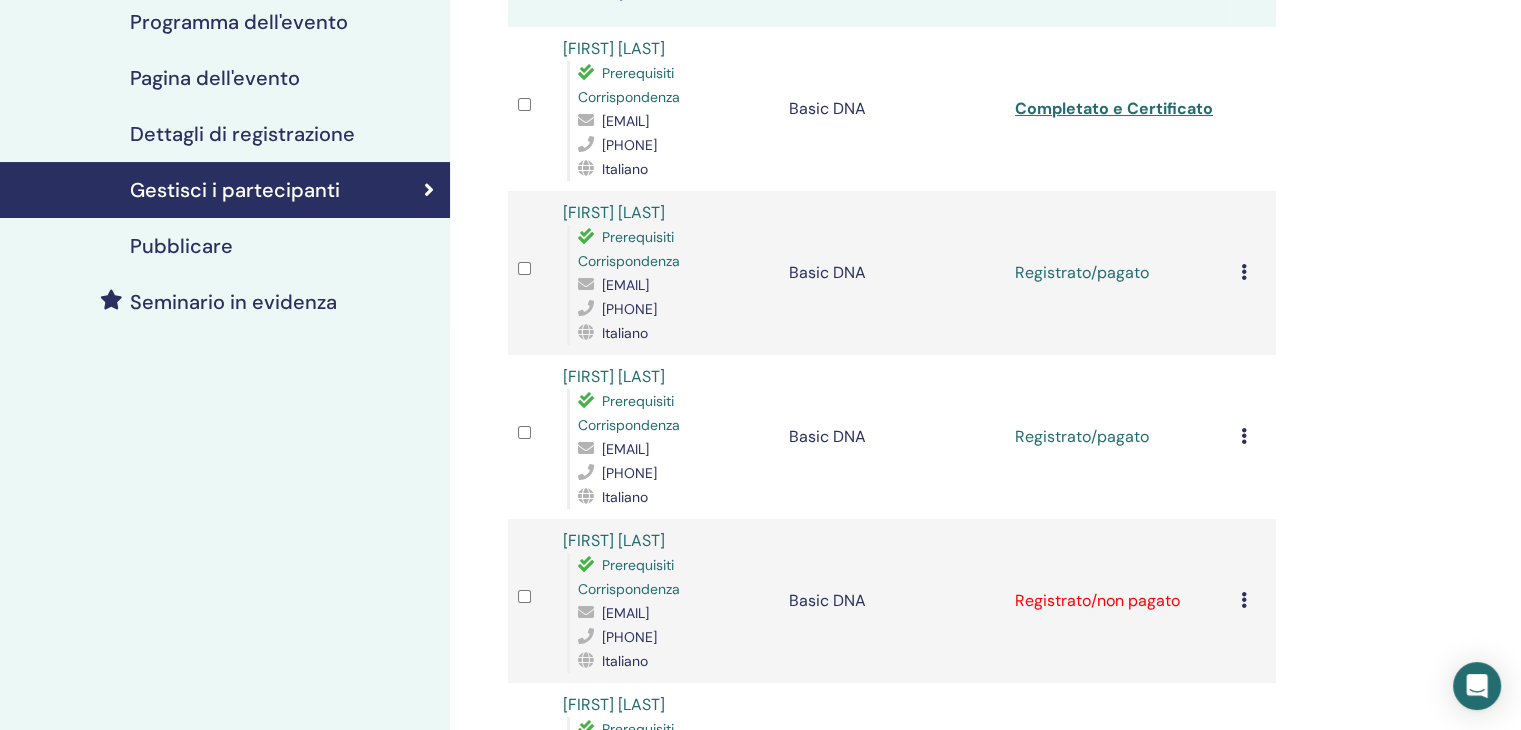 click at bounding box center [1244, 272] 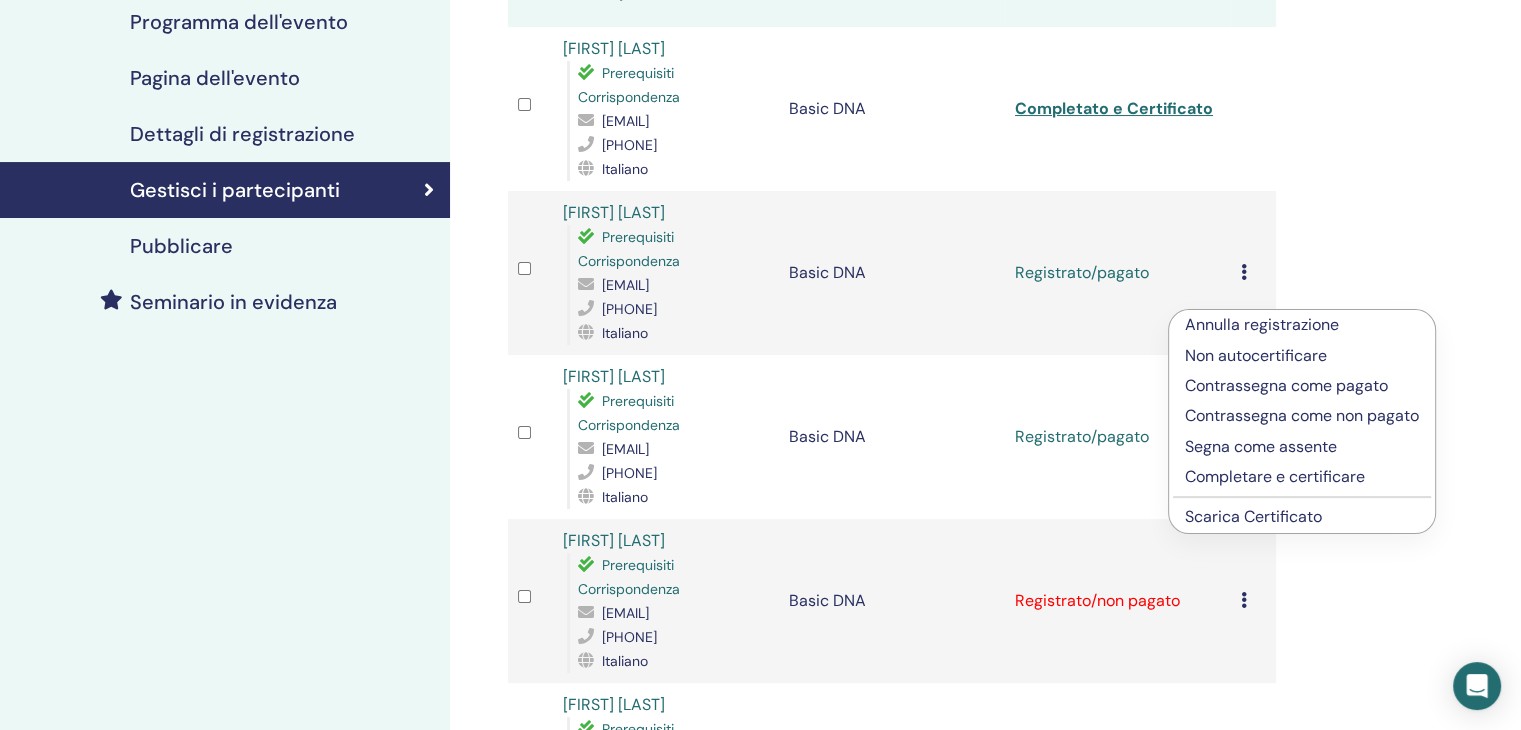 click on "Completare e certificare" at bounding box center [1302, 477] 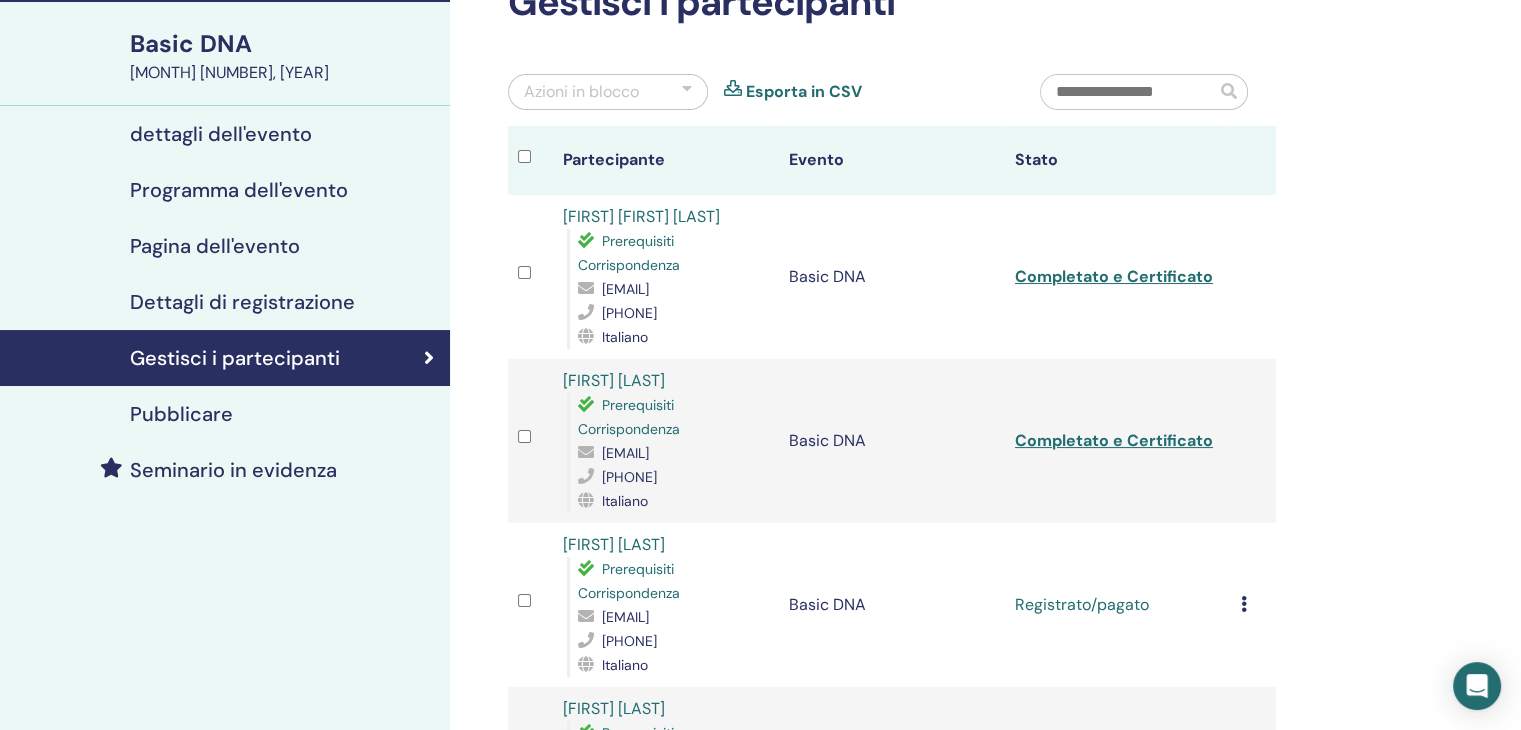 scroll, scrollTop: 300, scrollLeft: 0, axis: vertical 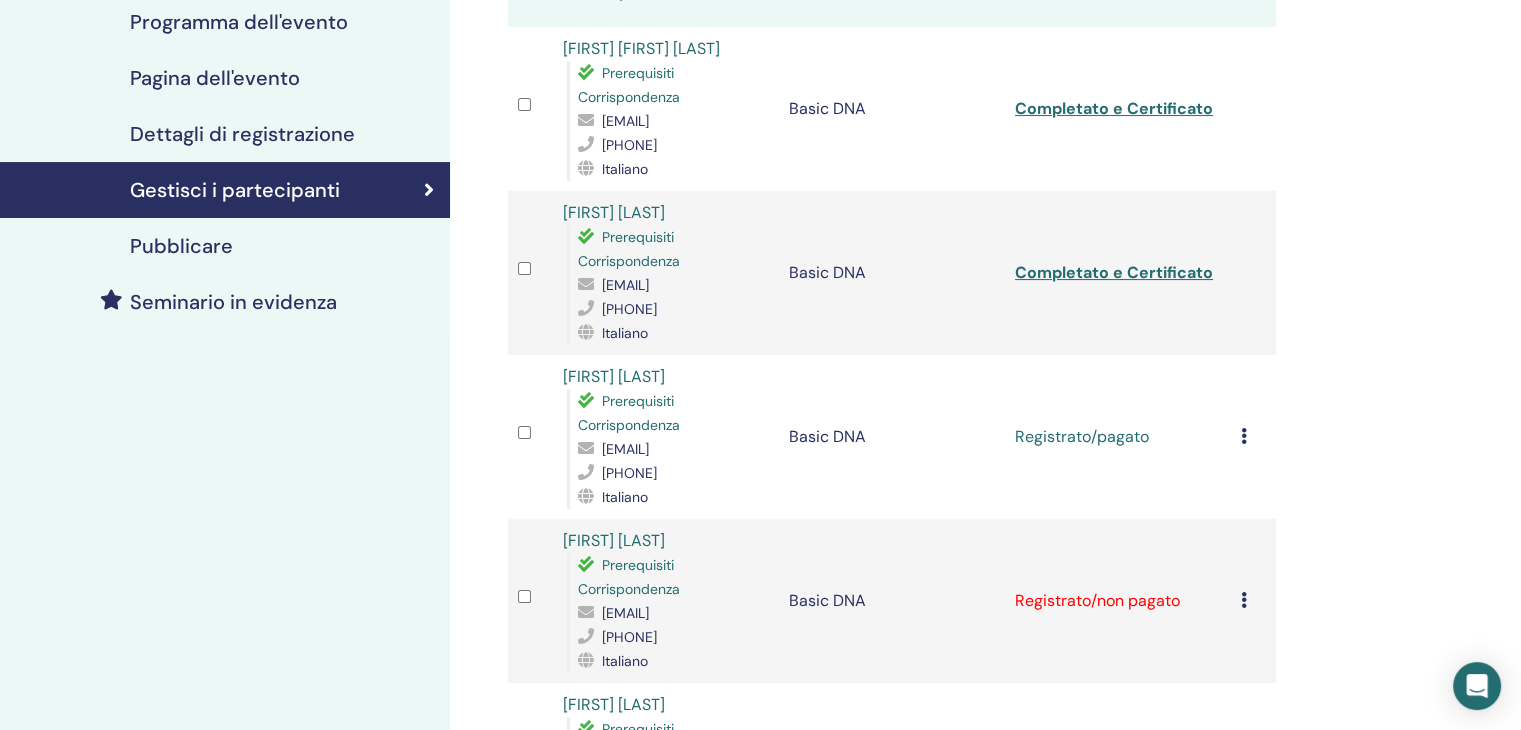 click at bounding box center [1244, 436] 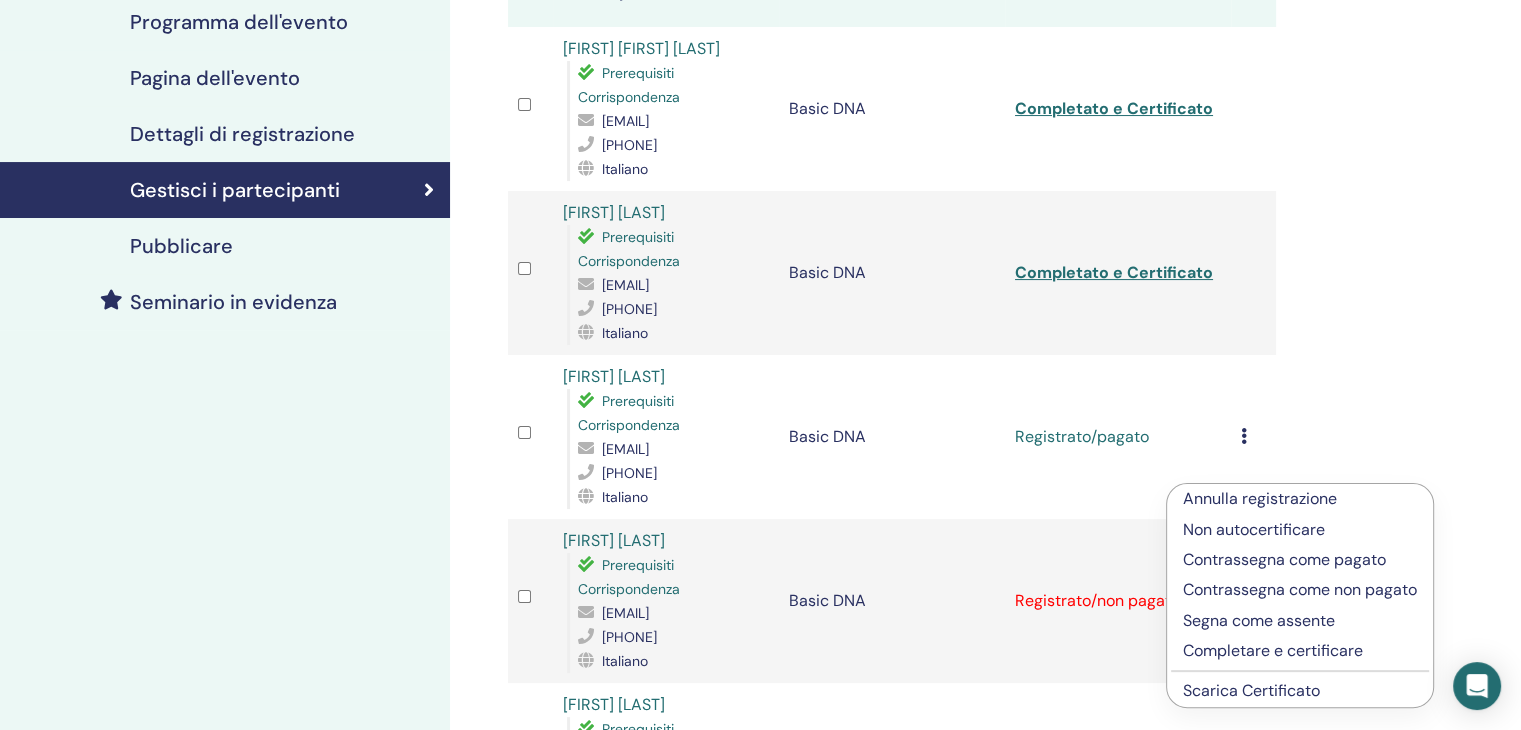 click on "Completare e certificare" at bounding box center (1300, 651) 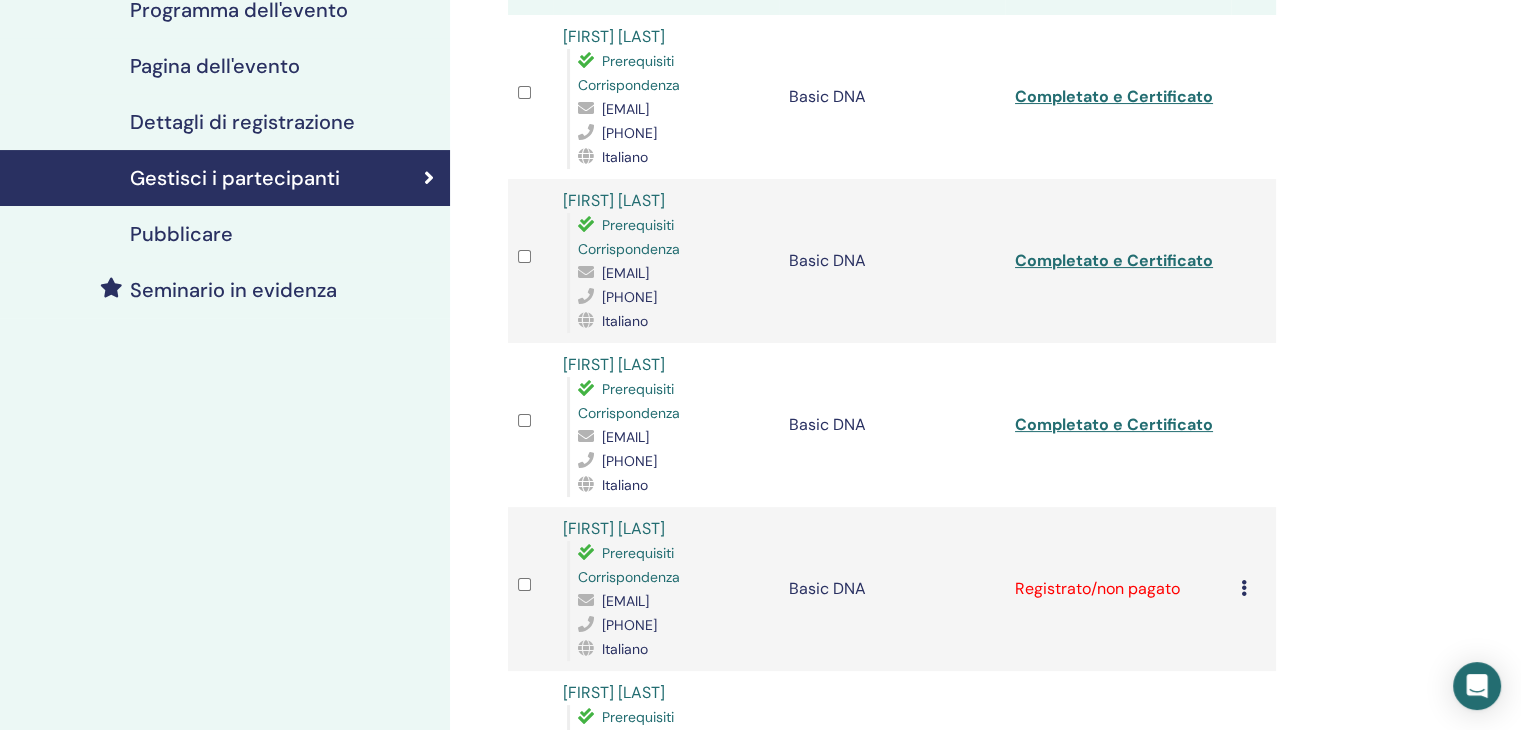 scroll, scrollTop: 500, scrollLeft: 0, axis: vertical 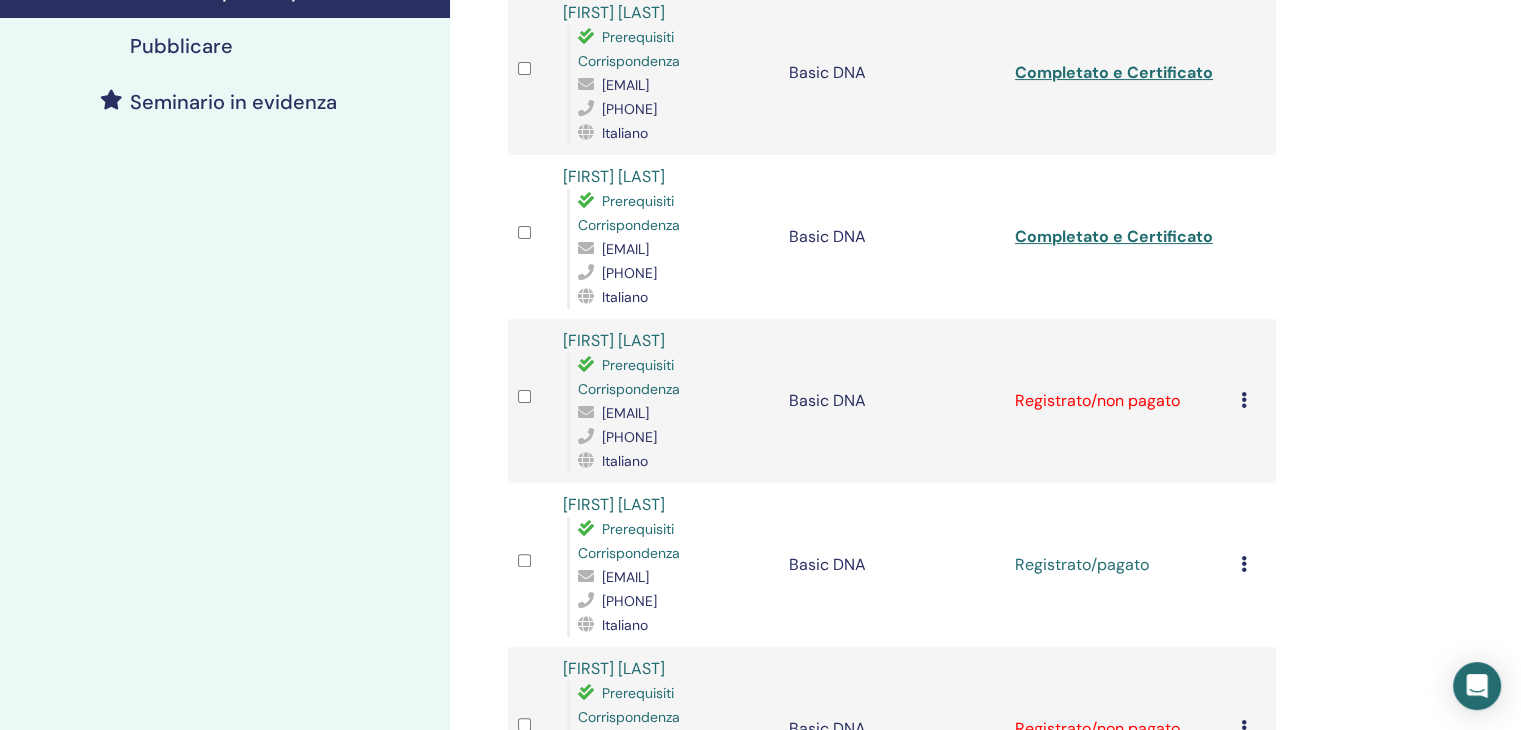 click at bounding box center [1244, 400] 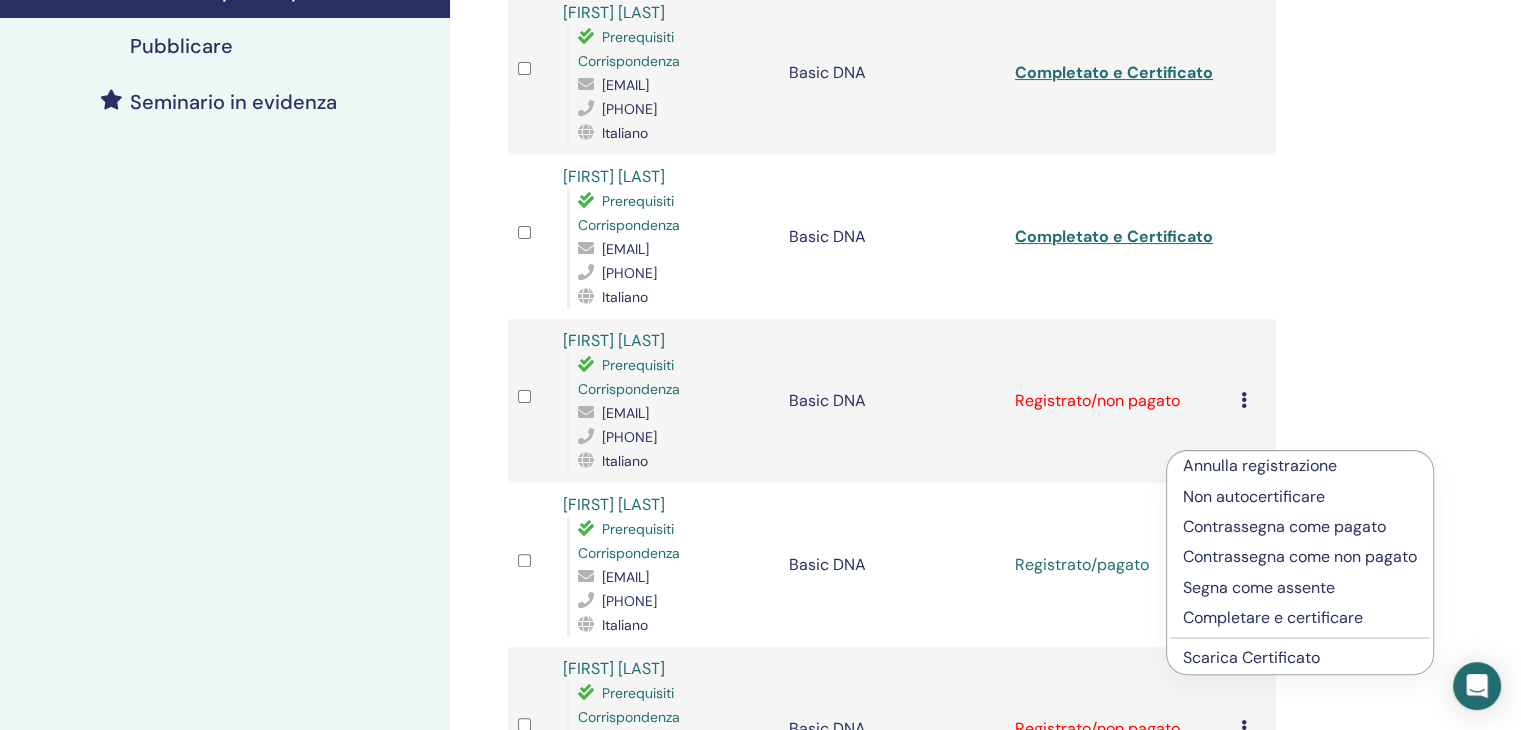 click on "Completare e certificare" at bounding box center (1300, 618) 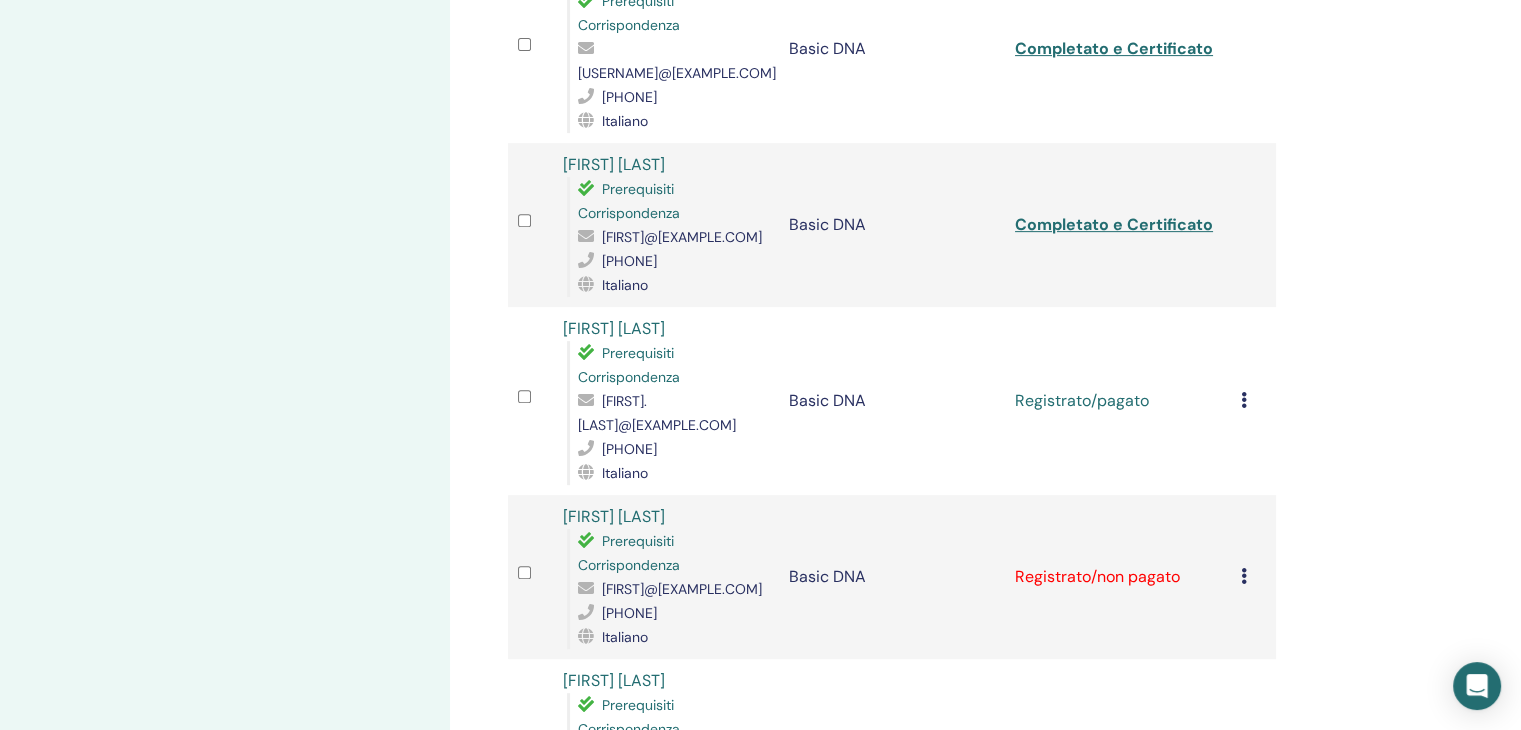 scroll, scrollTop: 776, scrollLeft: 0, axis: vertical 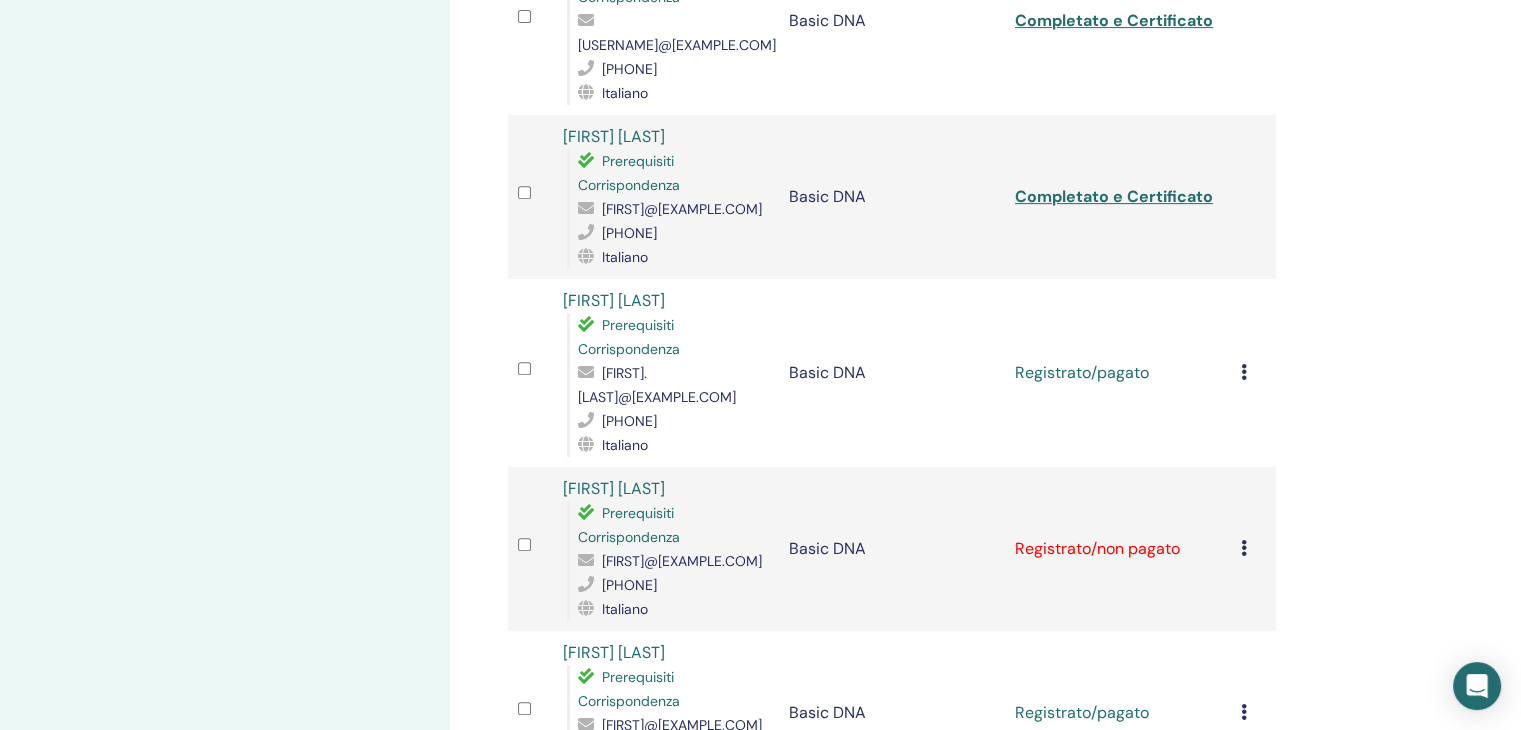 click at bounding box center [1244, 372] 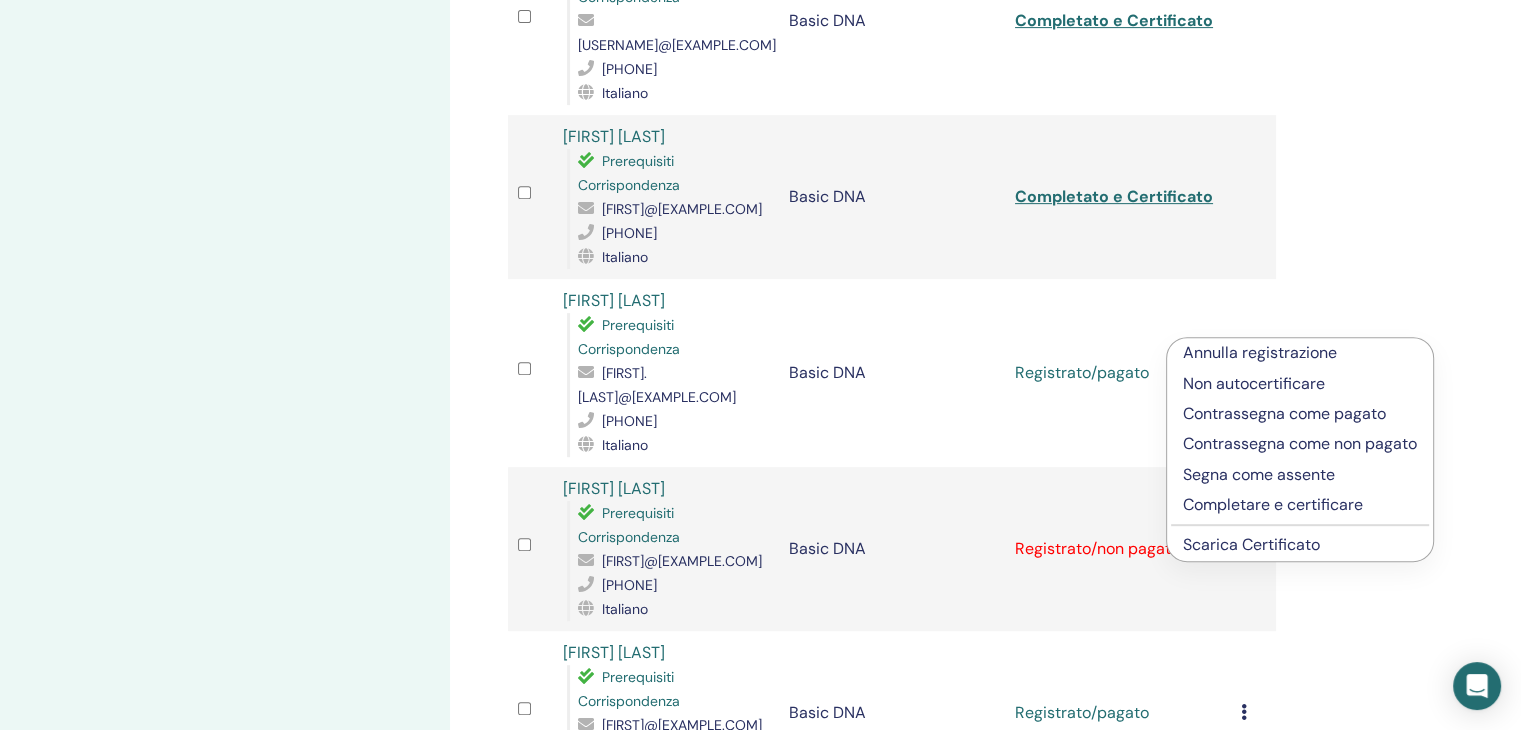 click on "Completare e certificare" at bounding box center [1300, 505] 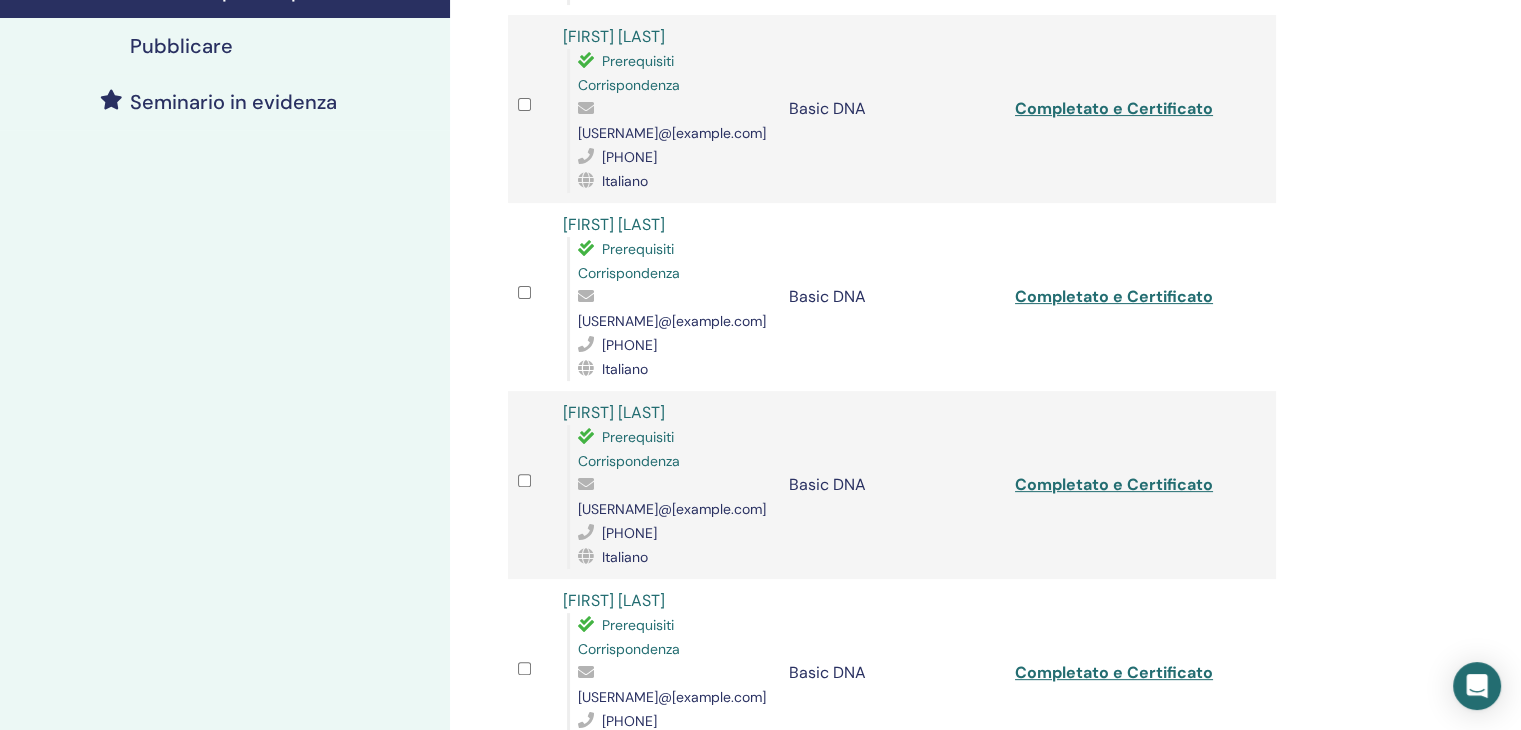 scroll, scrollTop: 800, scrollLeft: 0, axis: vertical 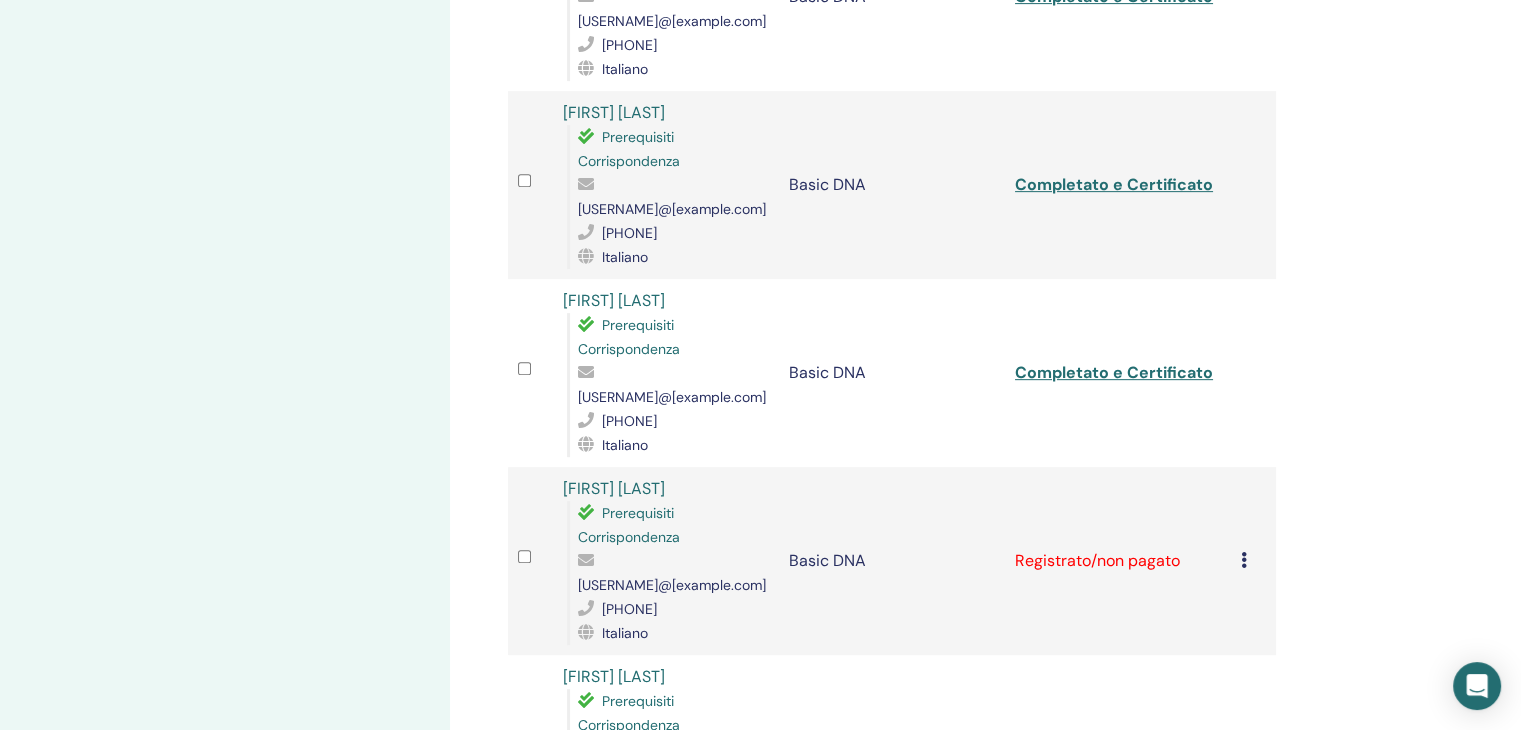 click on "Annulla registrazione Non autocertificare Contrassegna come pagato Contrassegna come non pagato Segna come assente Completare e certificare Scarica Certificato" at bounding box center [1253, 561] 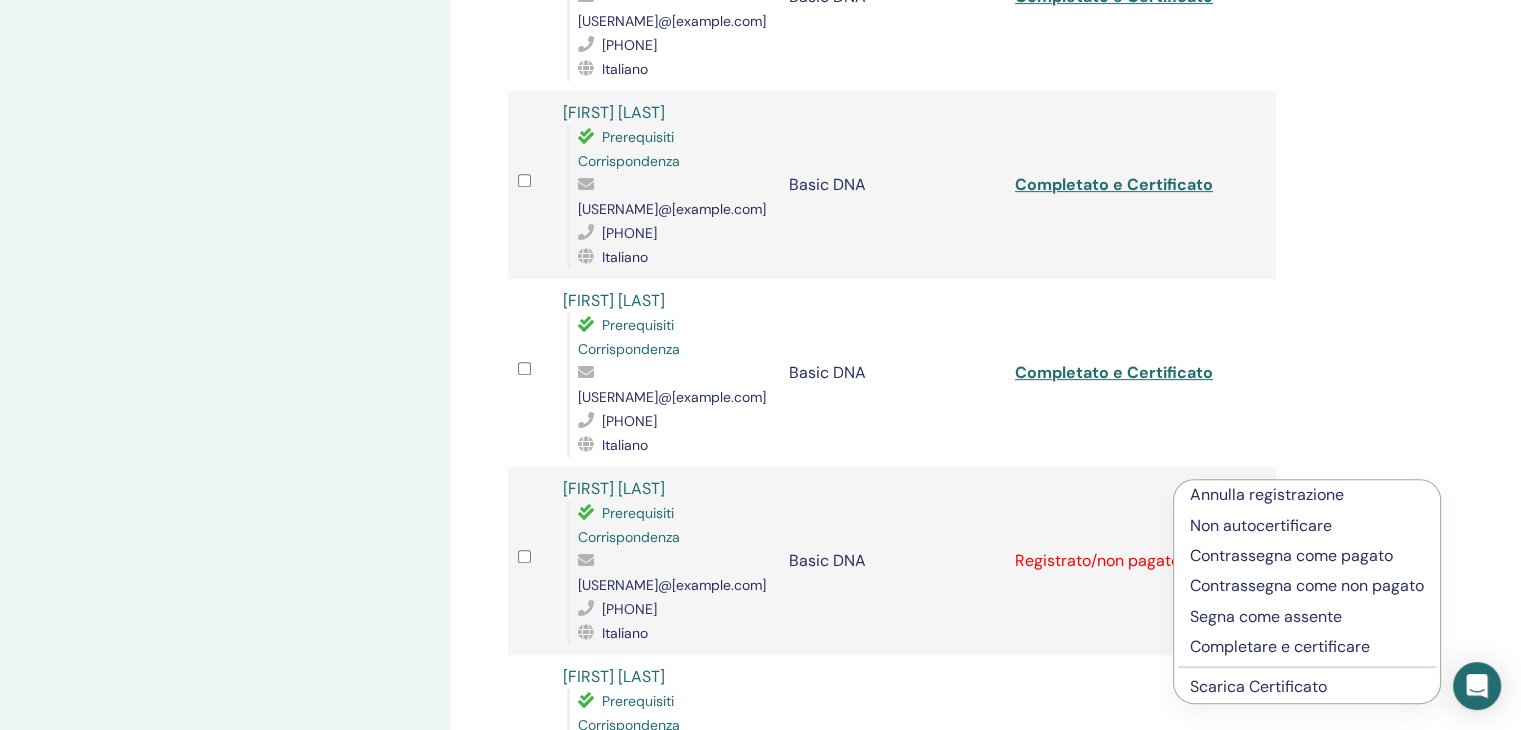 click on "Completare e certificare" at bounding box center (1307, 647) 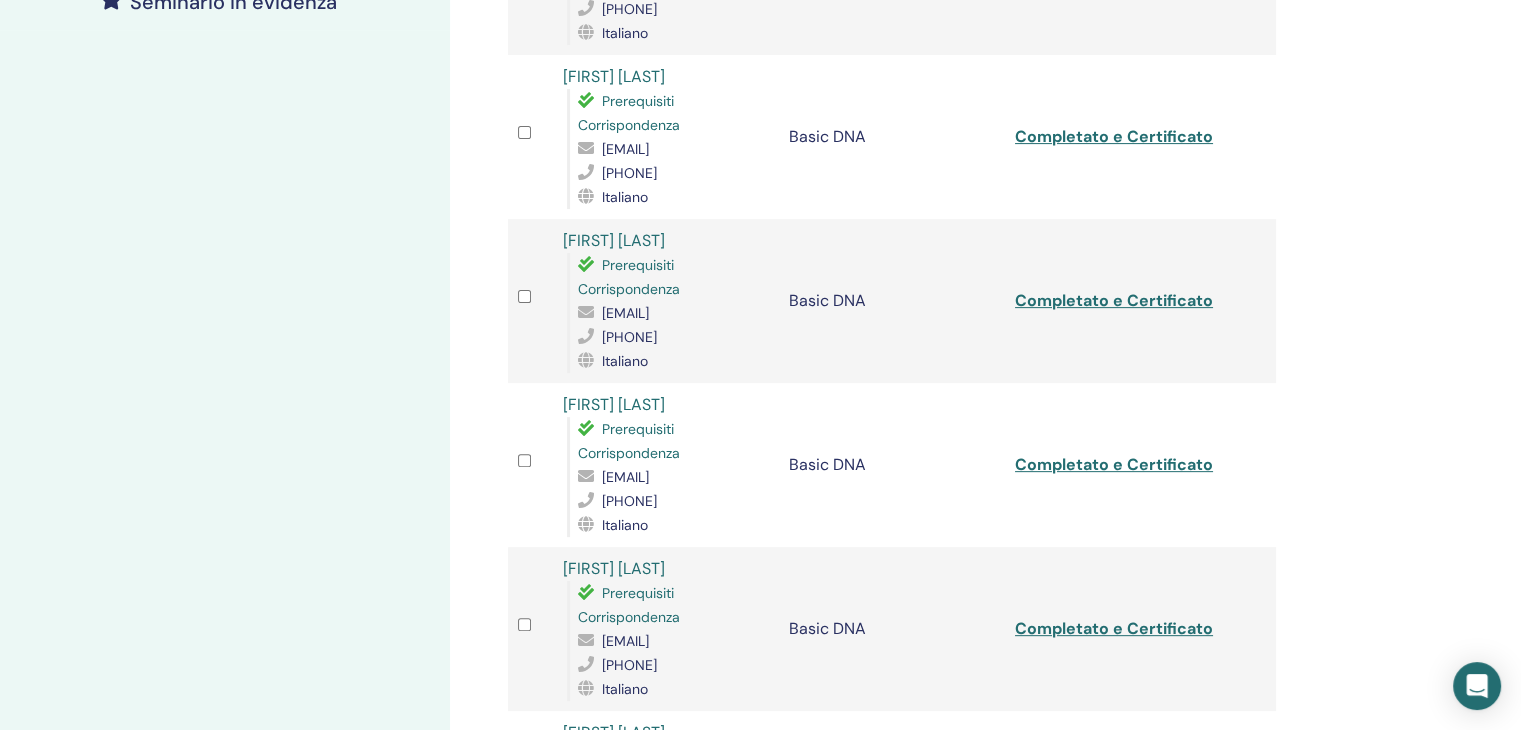 scroll, scrollTop: 1000, scrollLeft: 0, axis: vertical 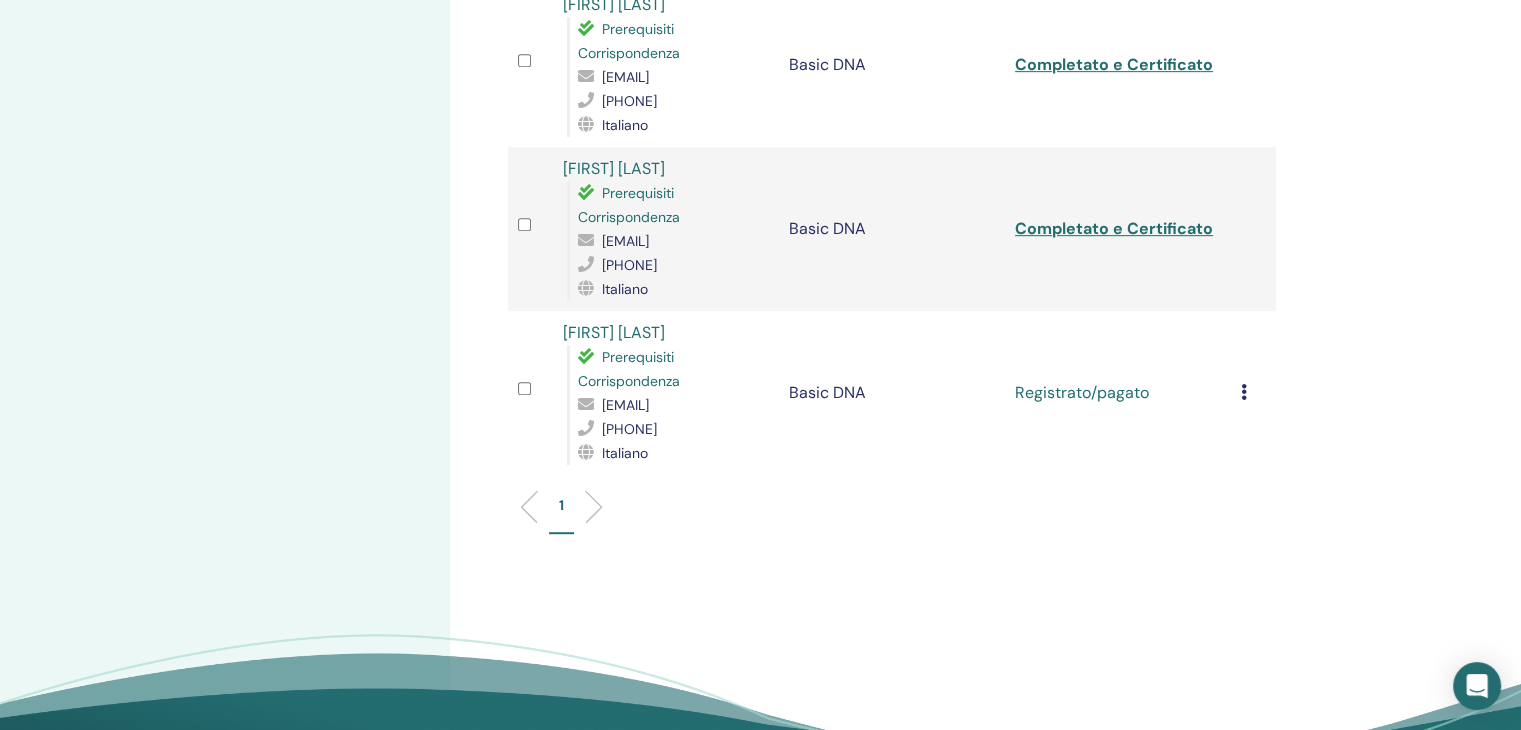 click at bounding box center [1244, 392] 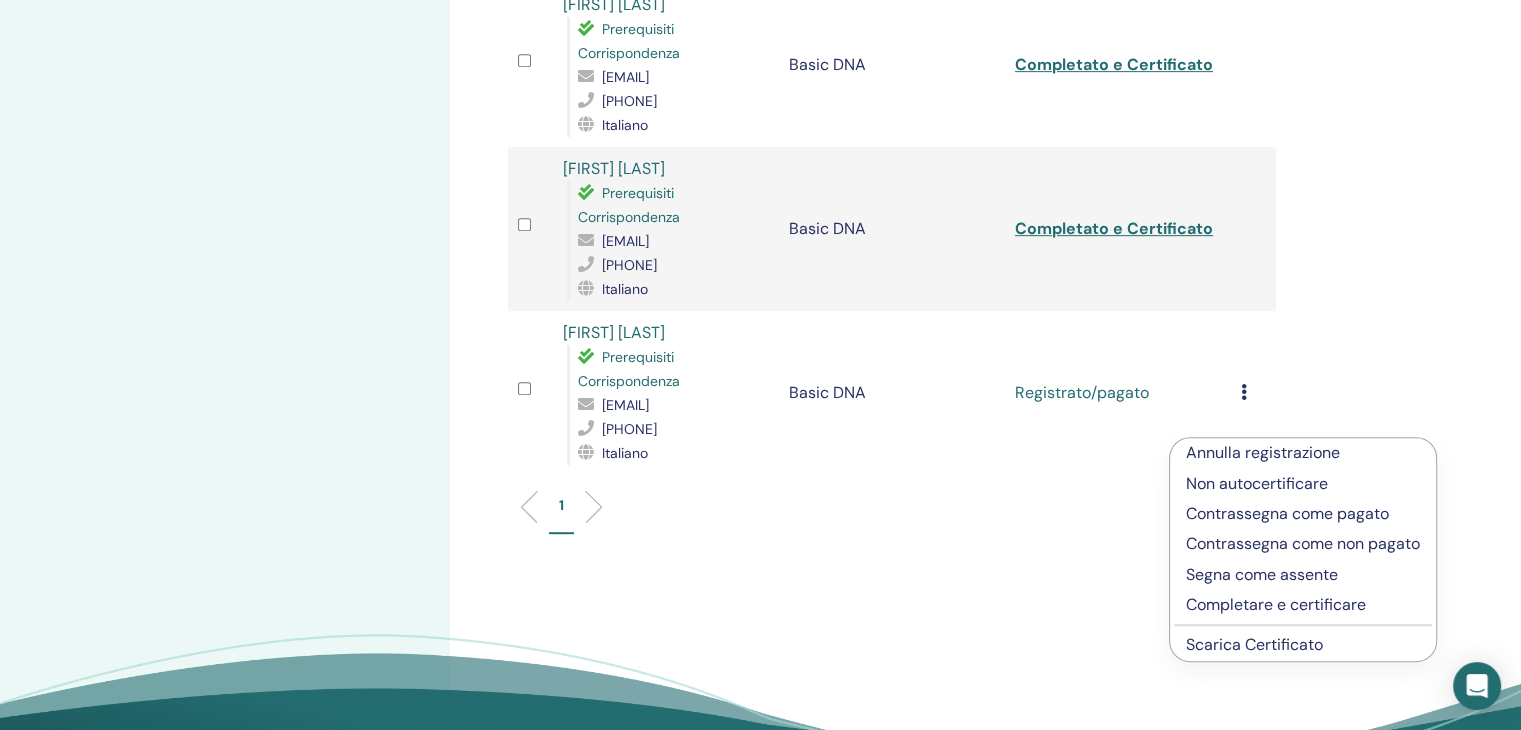 click on "Completare e certificare" at bounding box center (1303, 605) 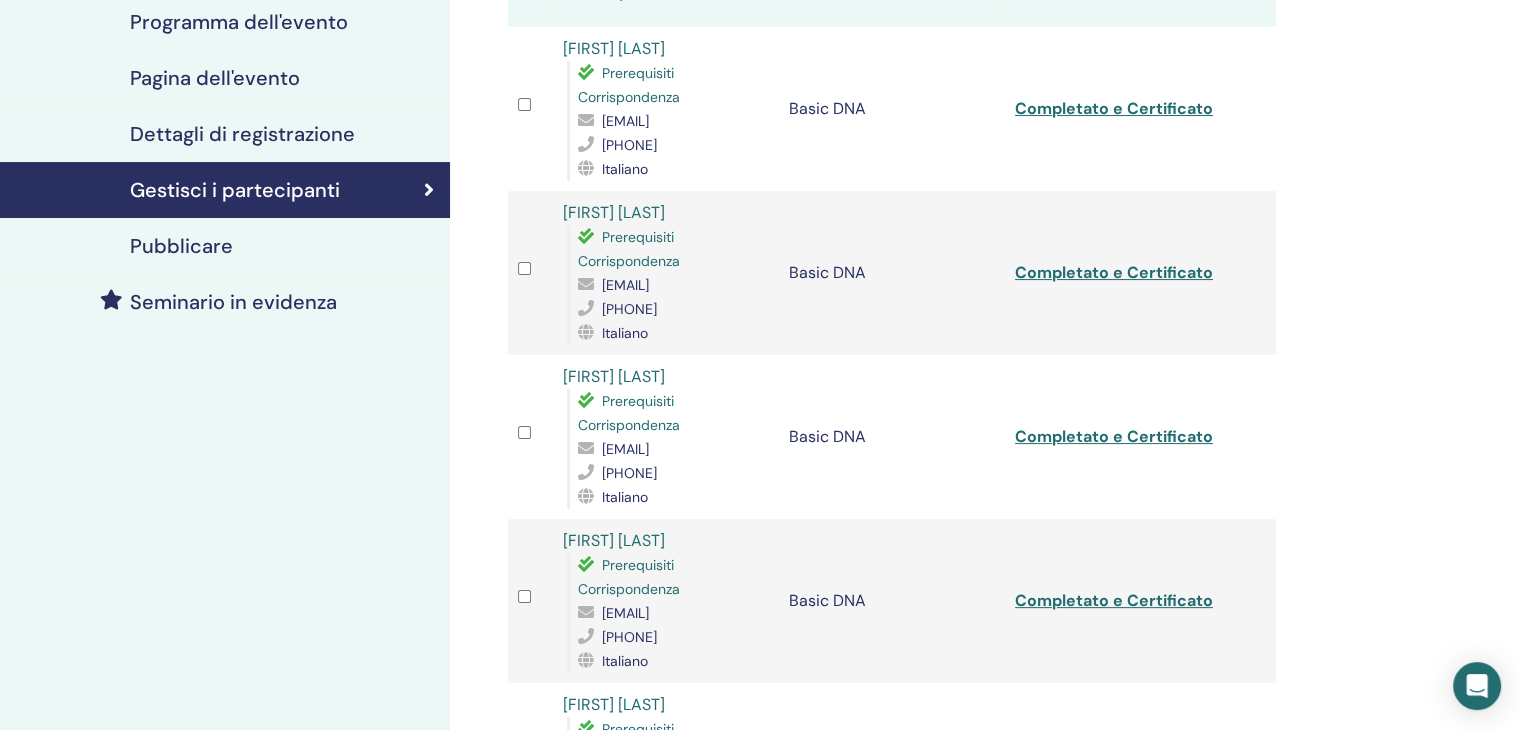 scroll, scrollTop: 0, scrollLeft: 0, axis: both 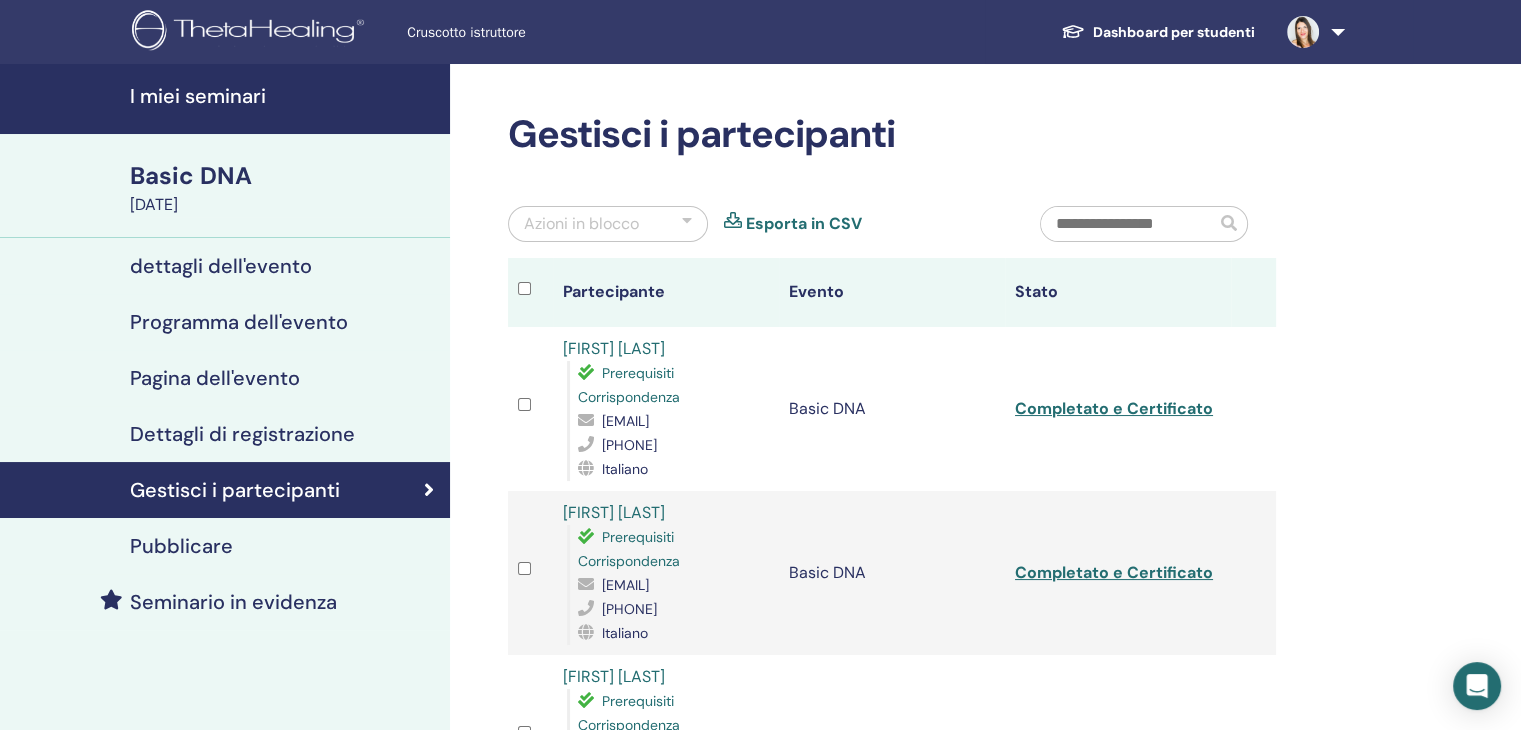 click on "Pagina dell'evento" at bounding box center [215, 378] 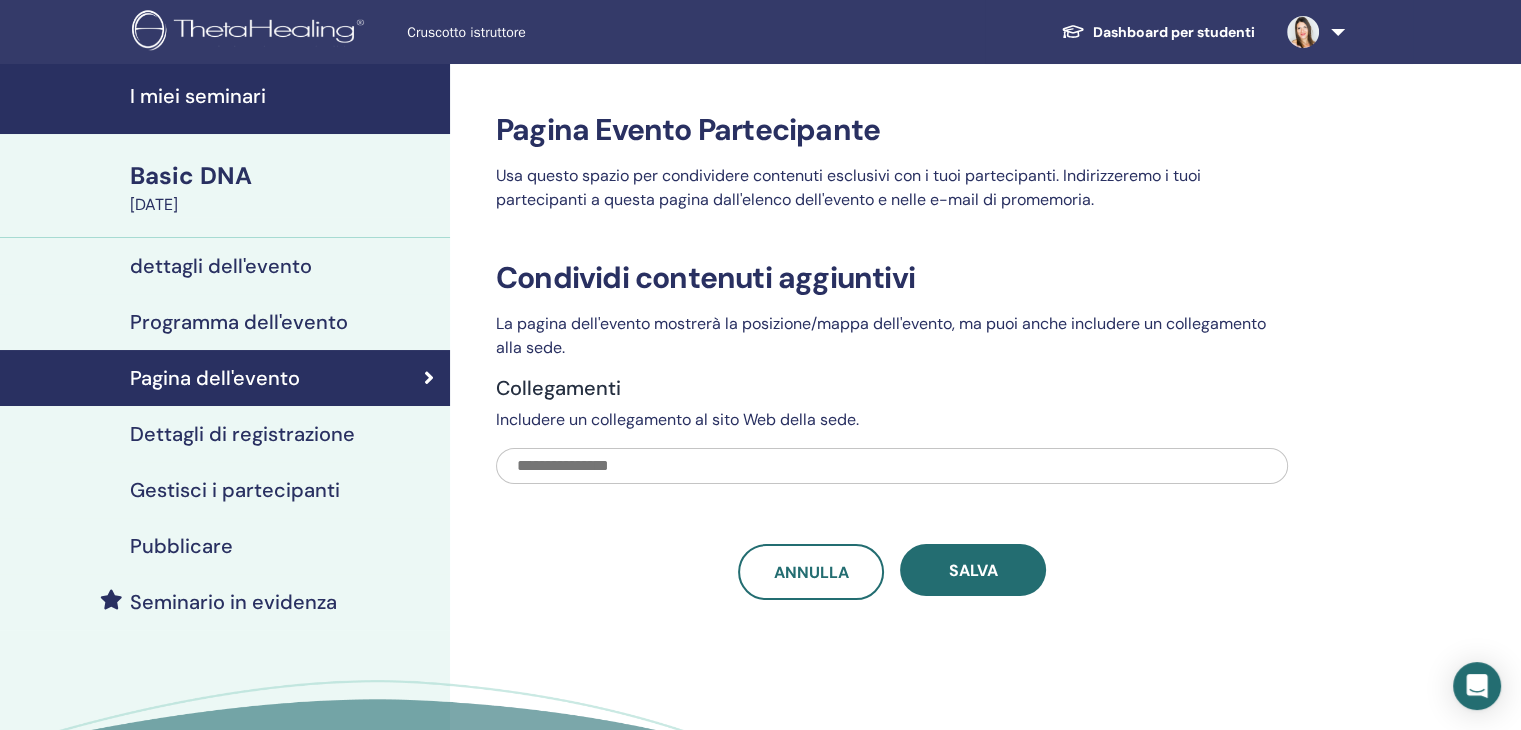 click on "Pubblicare" at bounding box center (181, 546) 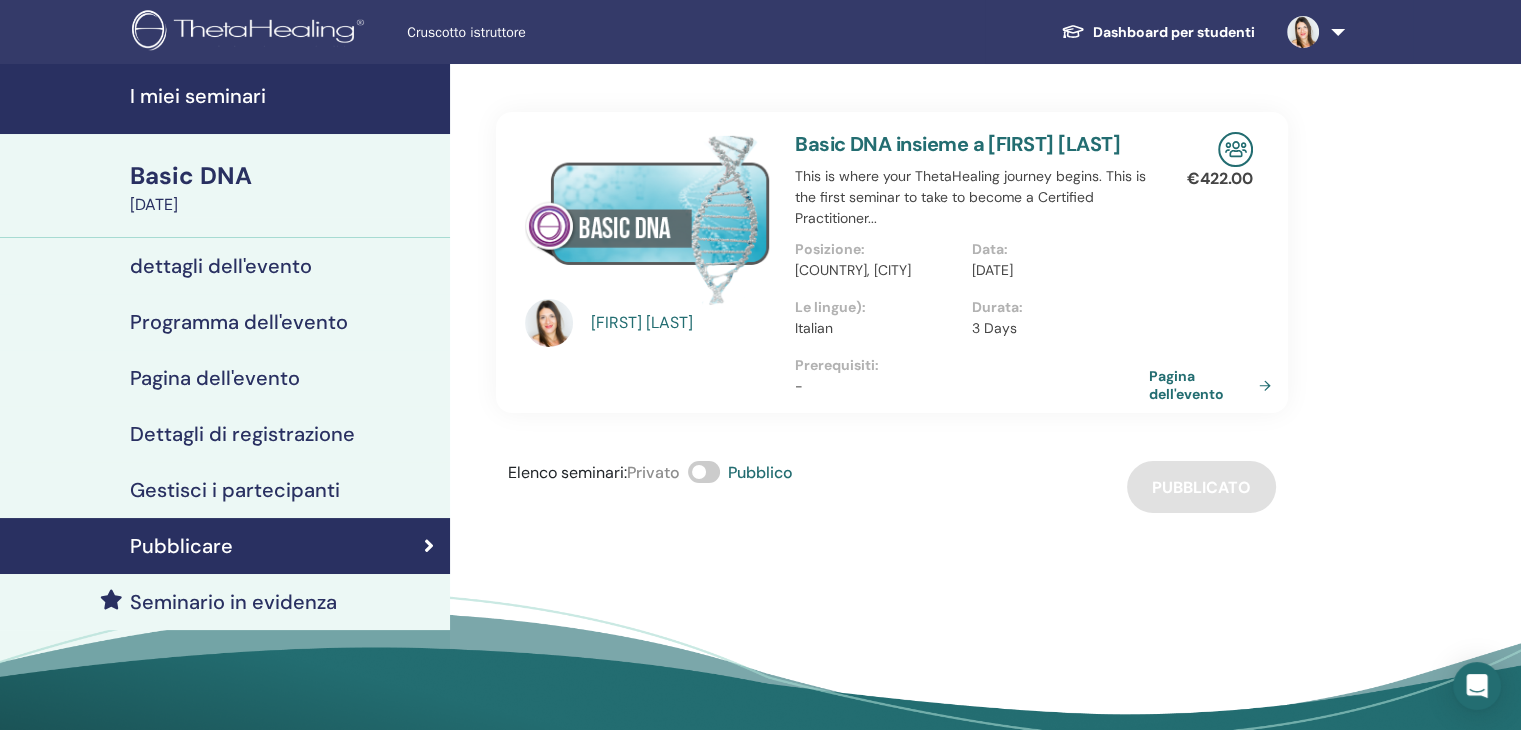 click on "Programma dell'evento" at bounding box center [239, 322] 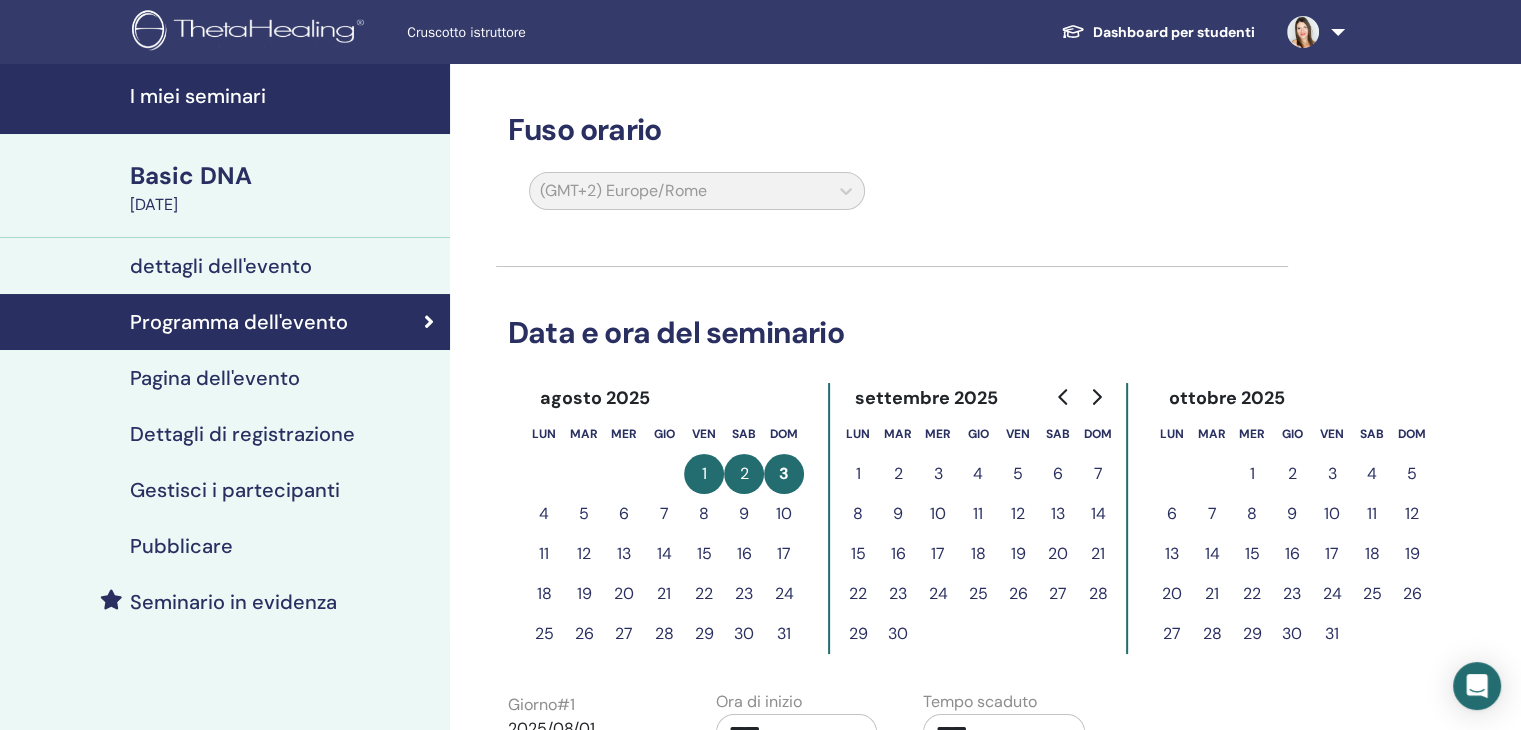 click at bounding box center [1303, 32] 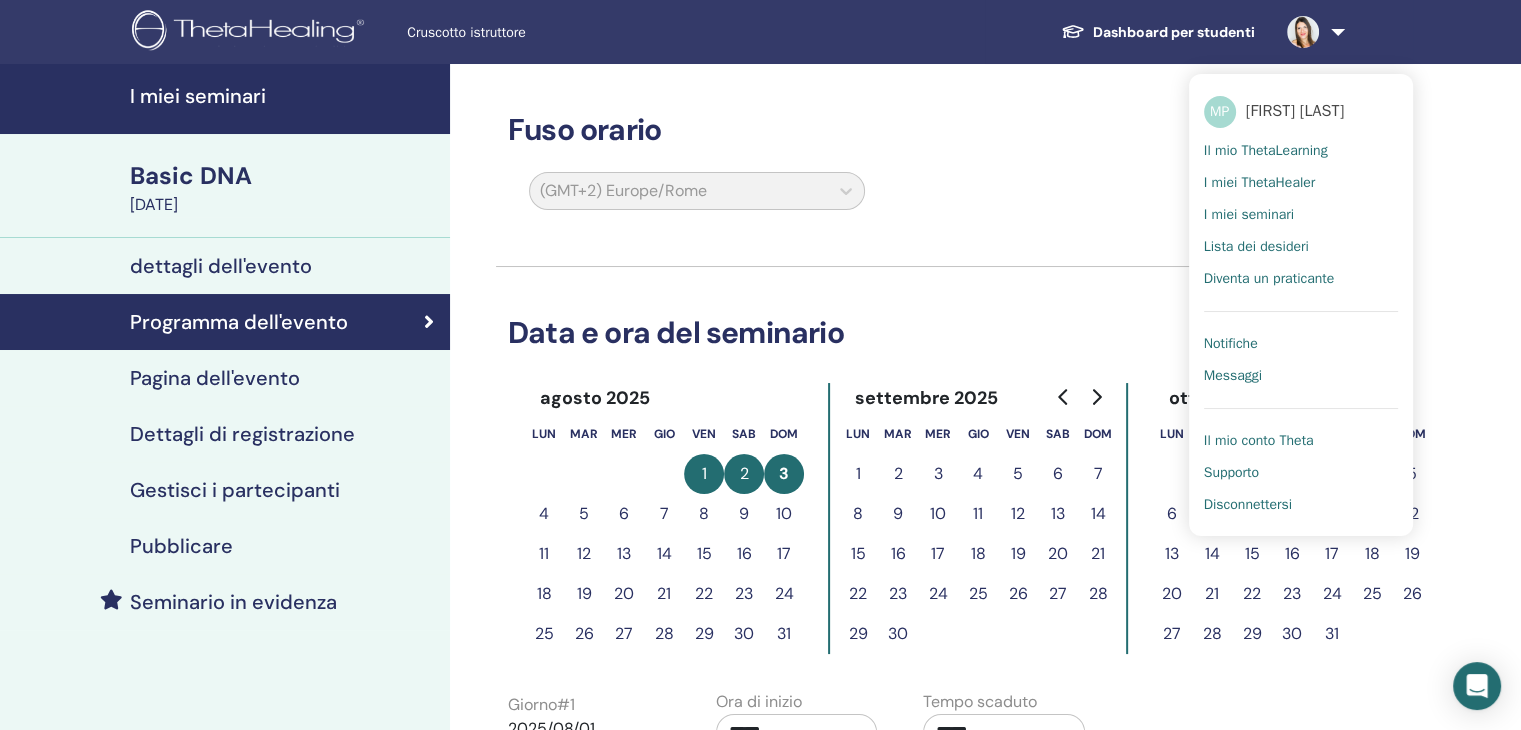 click on "Il mio ThetaLearning" at bounding box center [1266, 151] 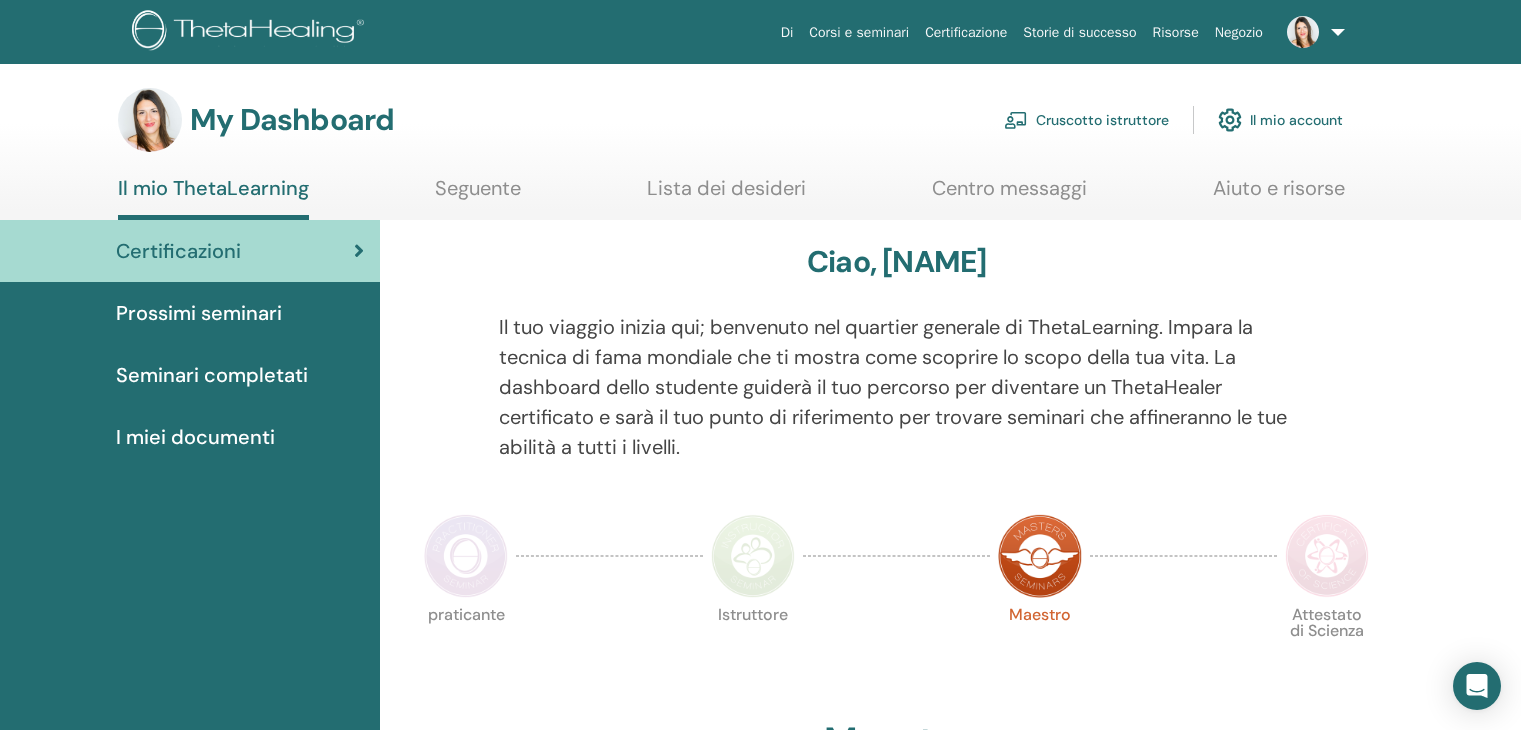 scroll, scrollTop: 0, scrollLeft: 0, axis: both 